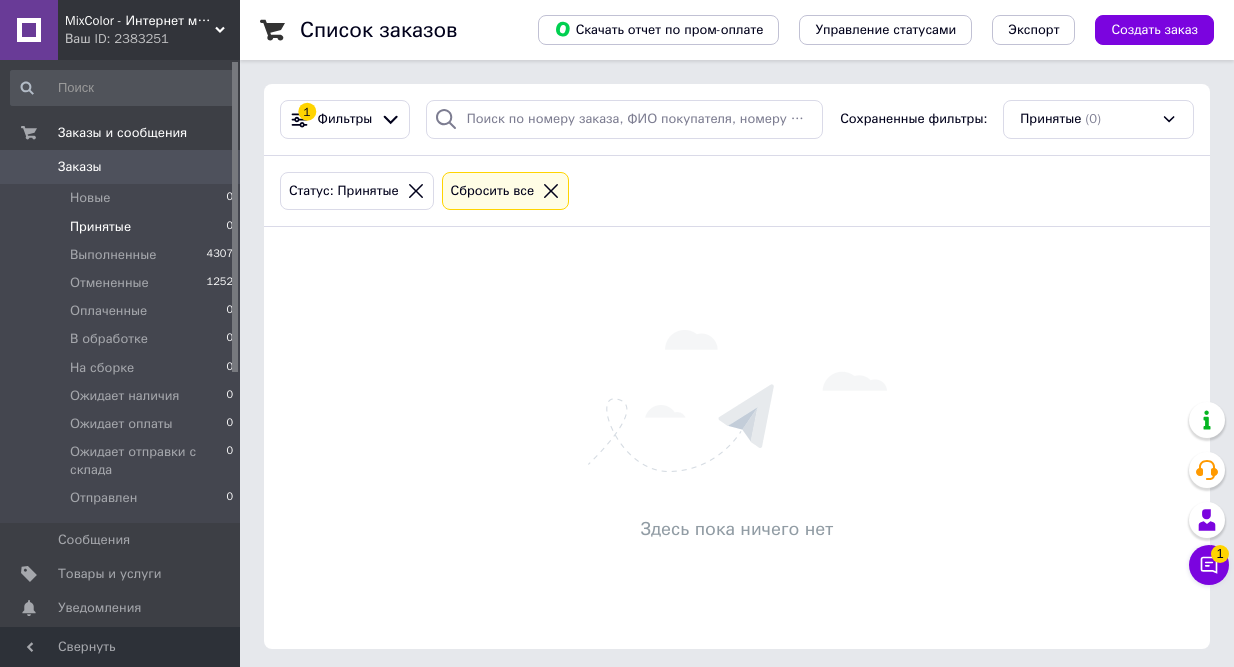 scroll, scrollTop: 0, scrollLeft: 0, axis: both 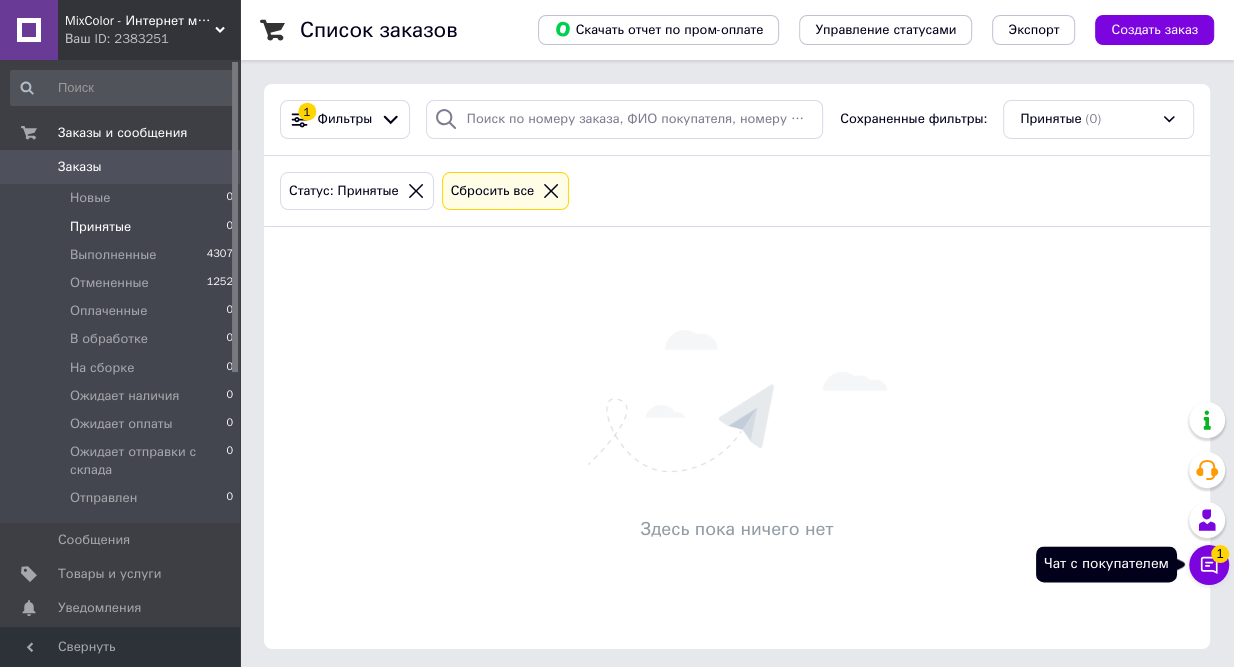 click on "Чат с покупателем 1" at bounding box center [1209, 565] 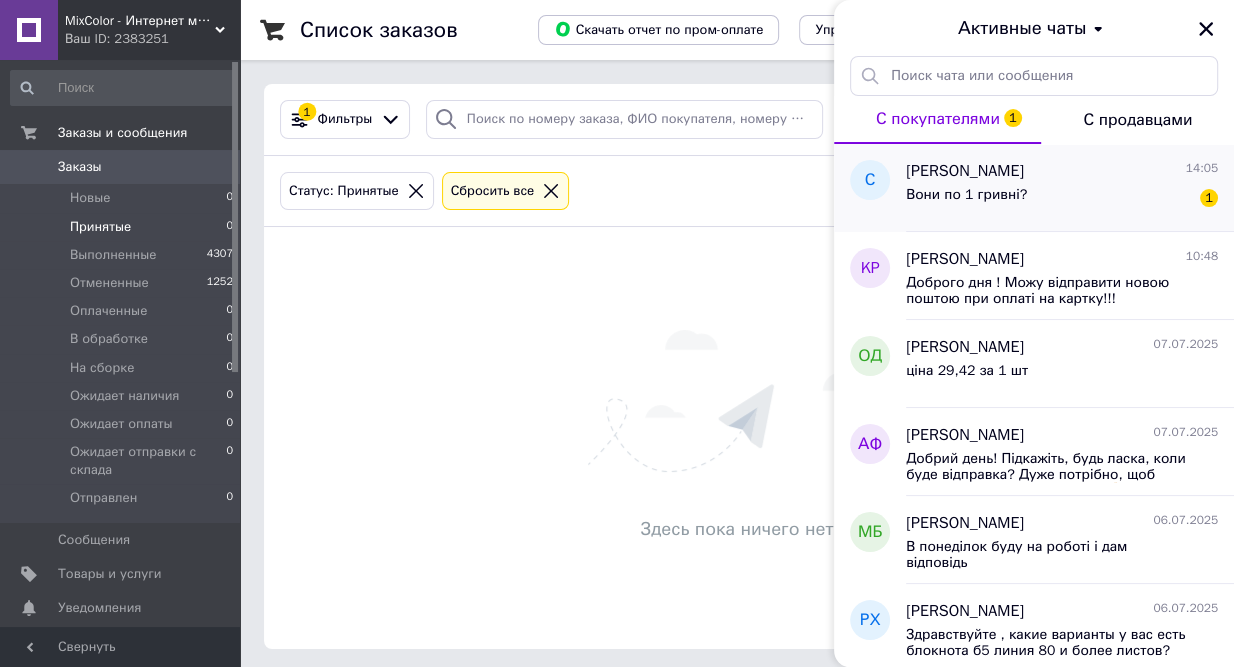 click on "Вони по 1 гривні?" at bounding box center (966, 195) 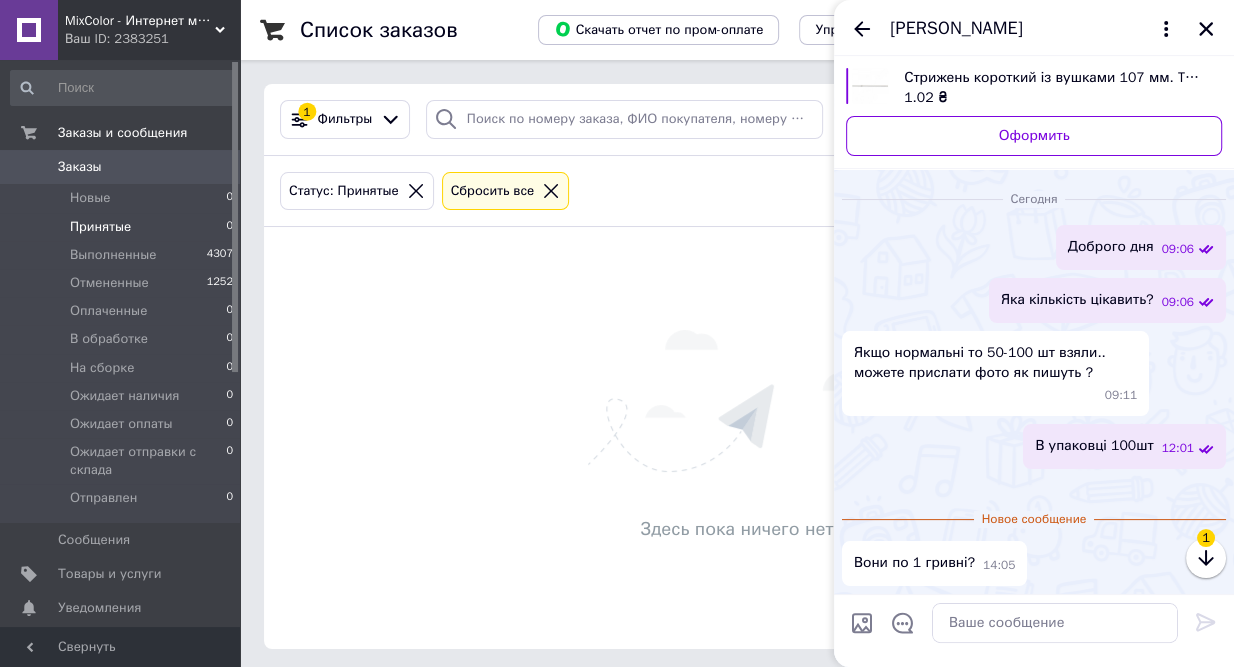 scroll, scrollTop: 261, scrollLeft: 0, axis: vertical 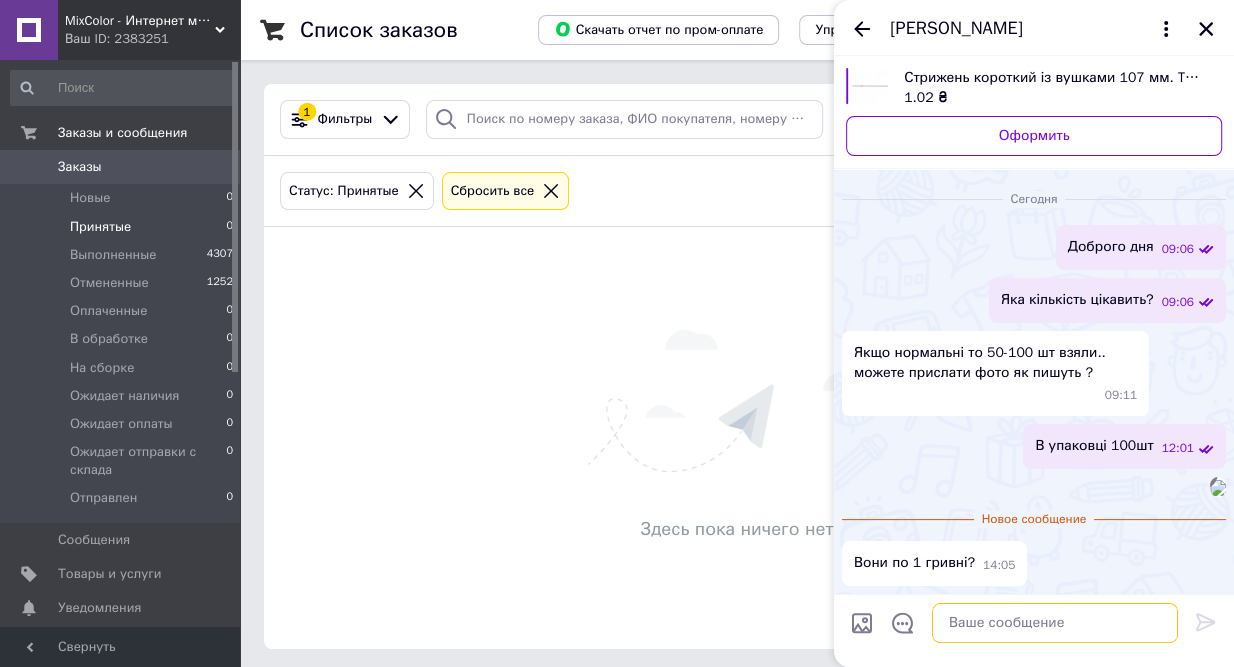 click at bounding box center [1055, 623] 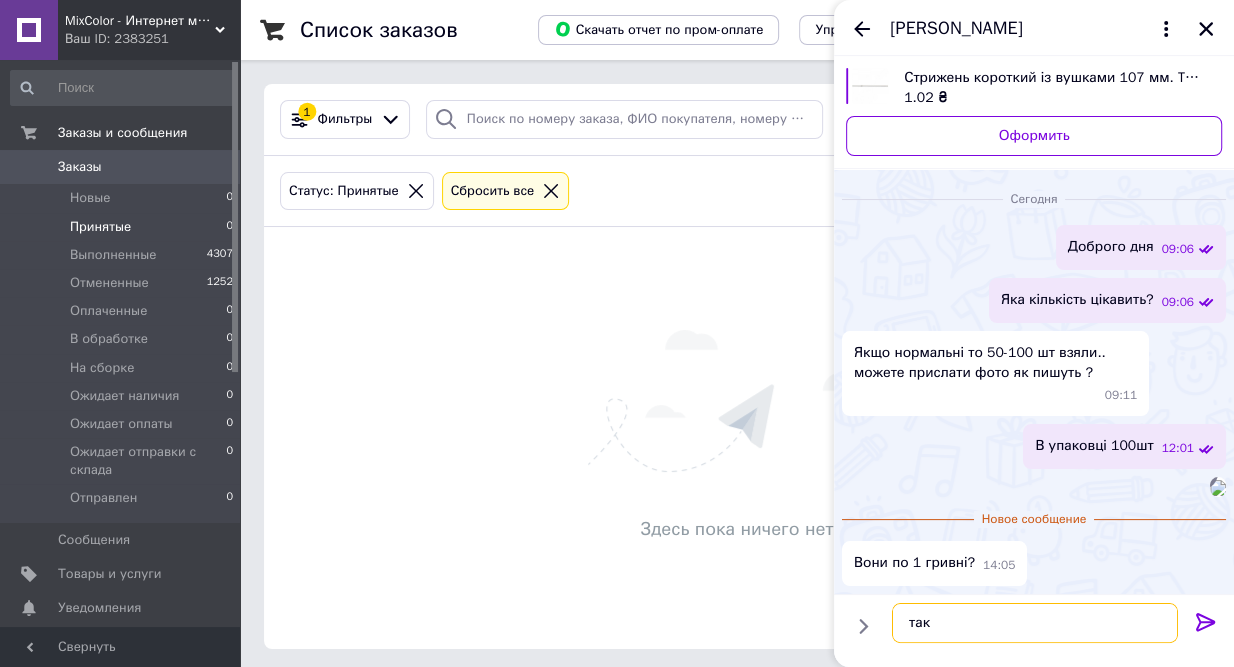 type on "так" 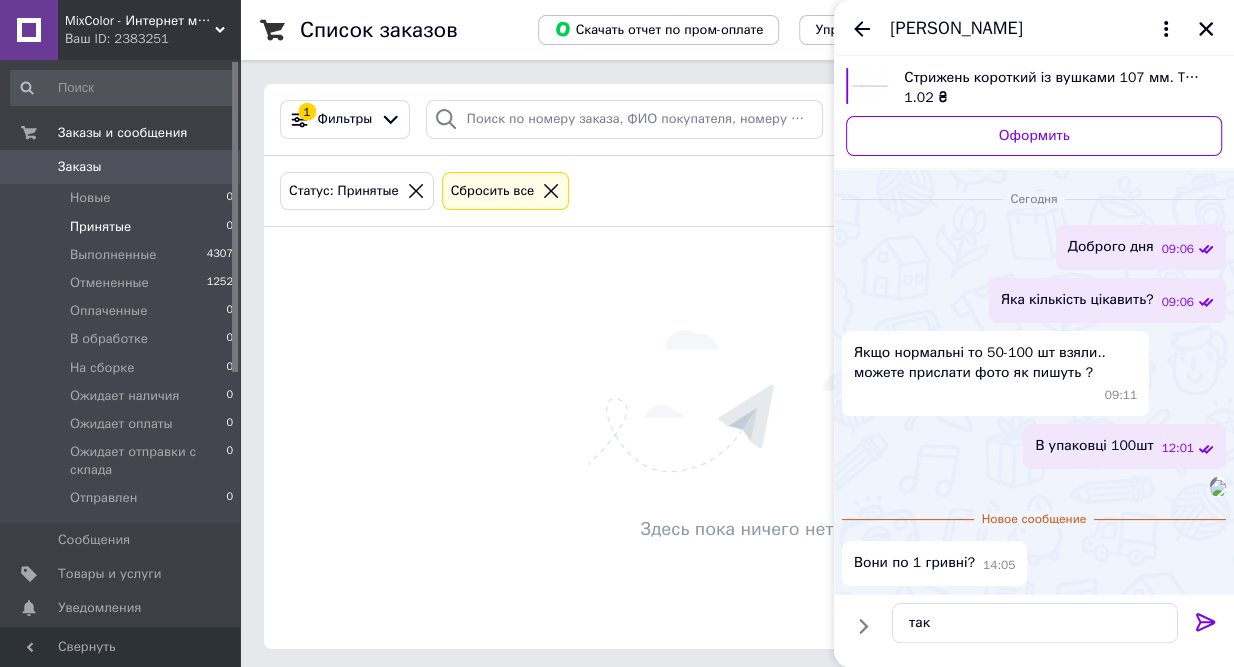 click 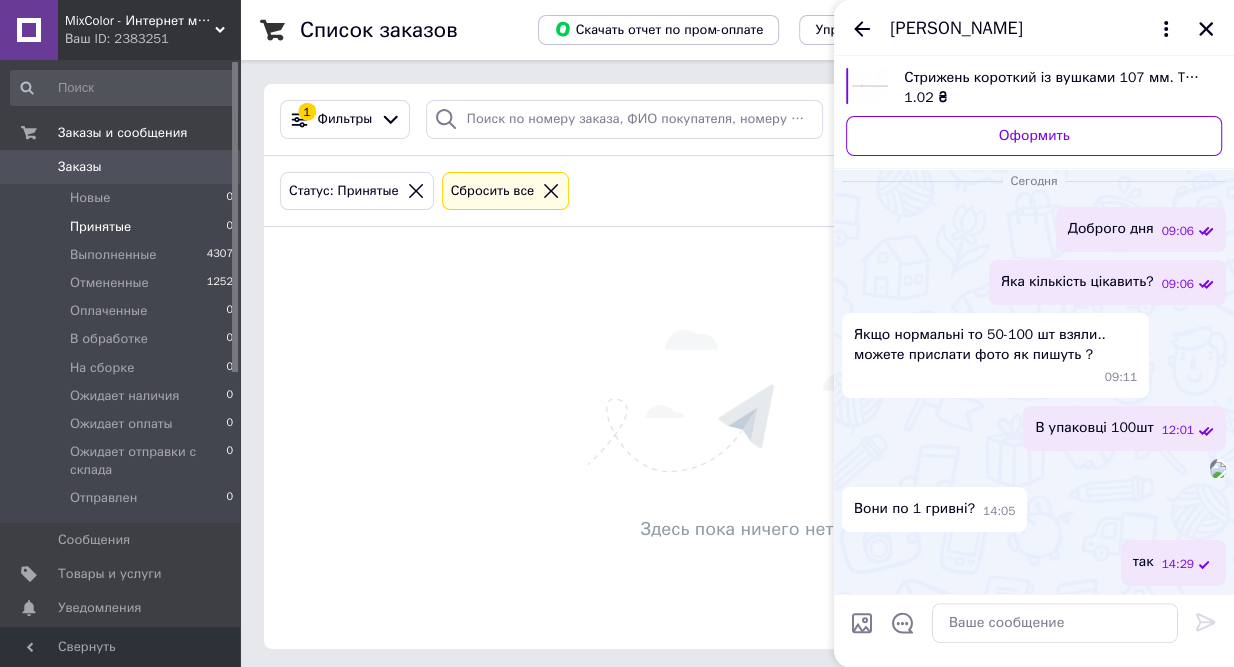 scroll, scrollTop: 278, scrollLeft: 0, axis: vertical 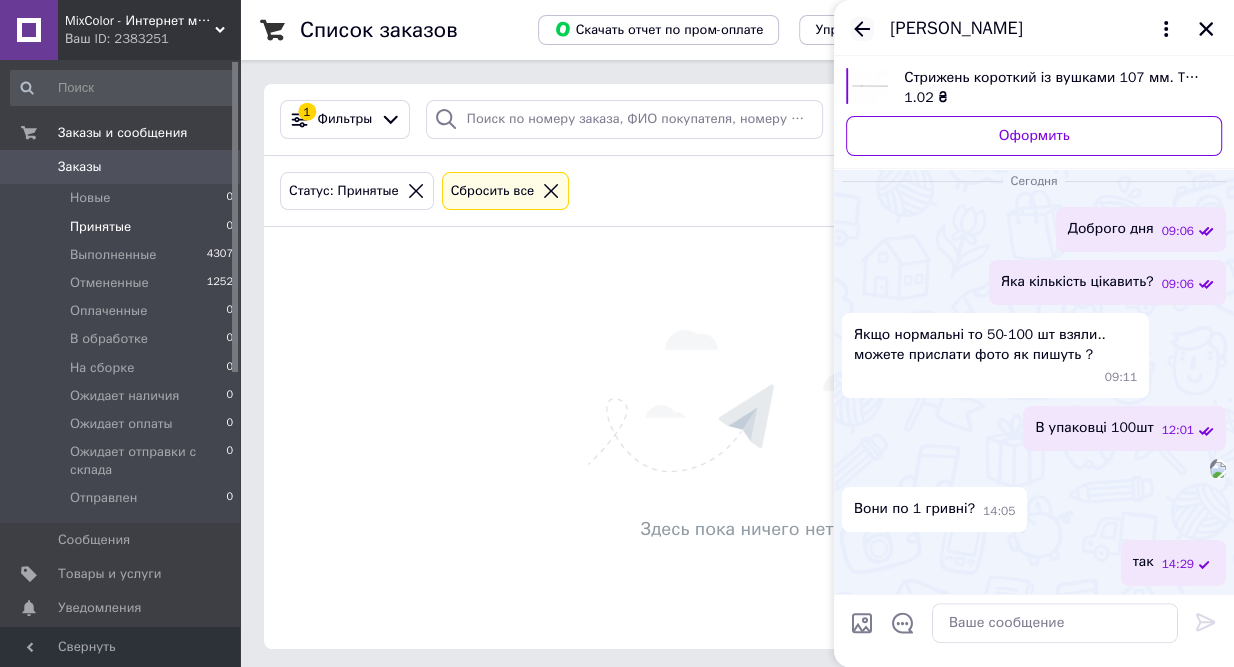 click 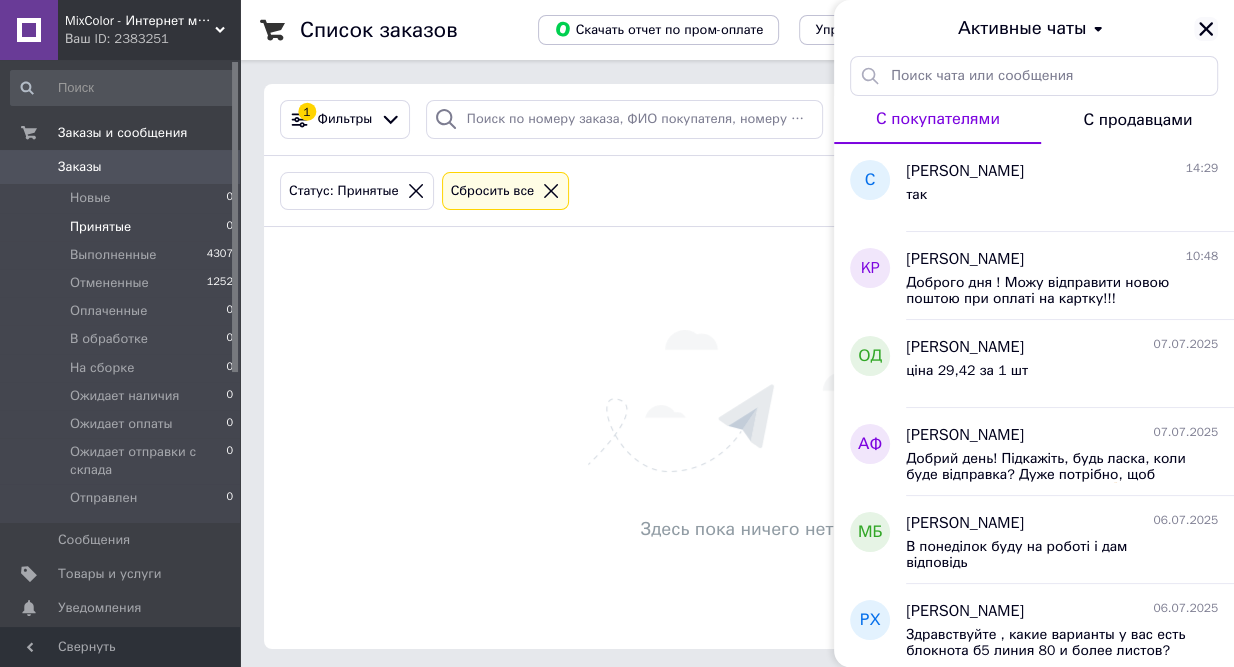 click 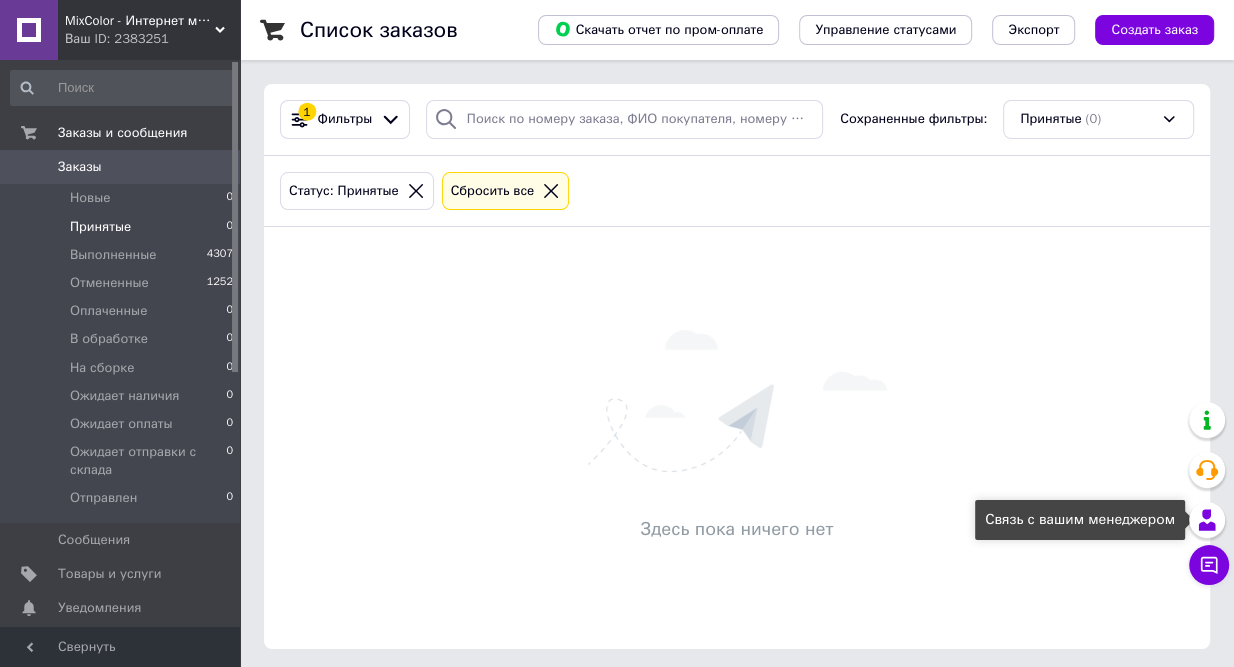 click on "Связь с вашим менеджером" at bounding box center [1080, 520] 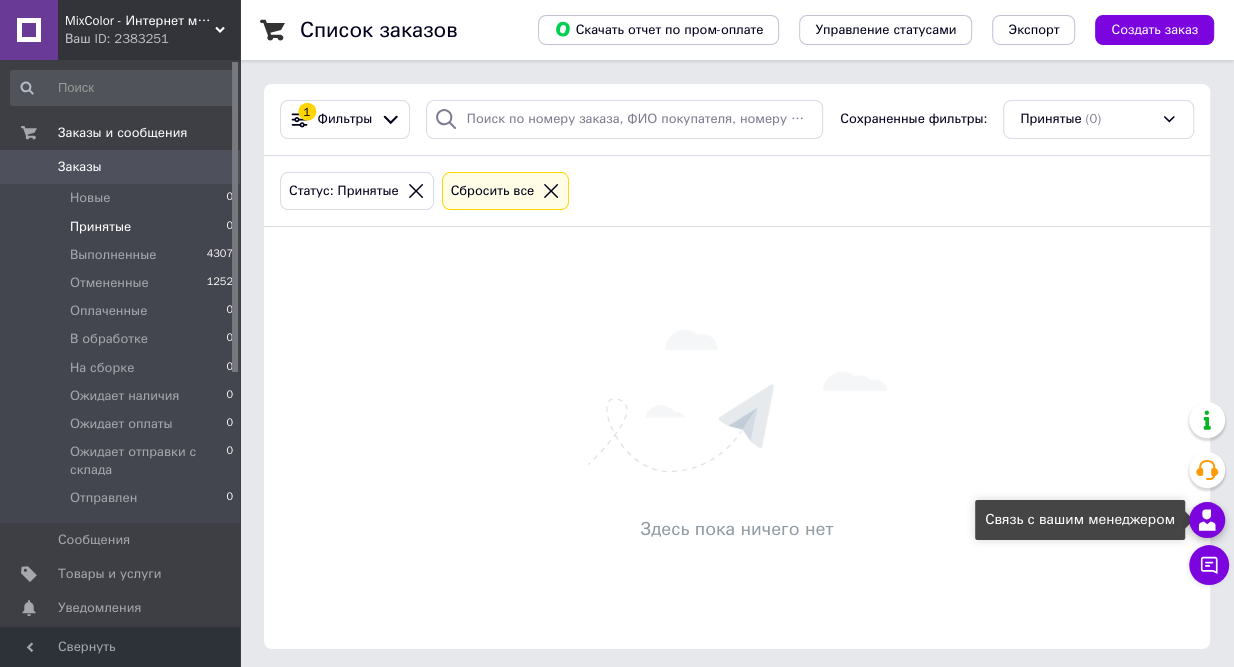 click 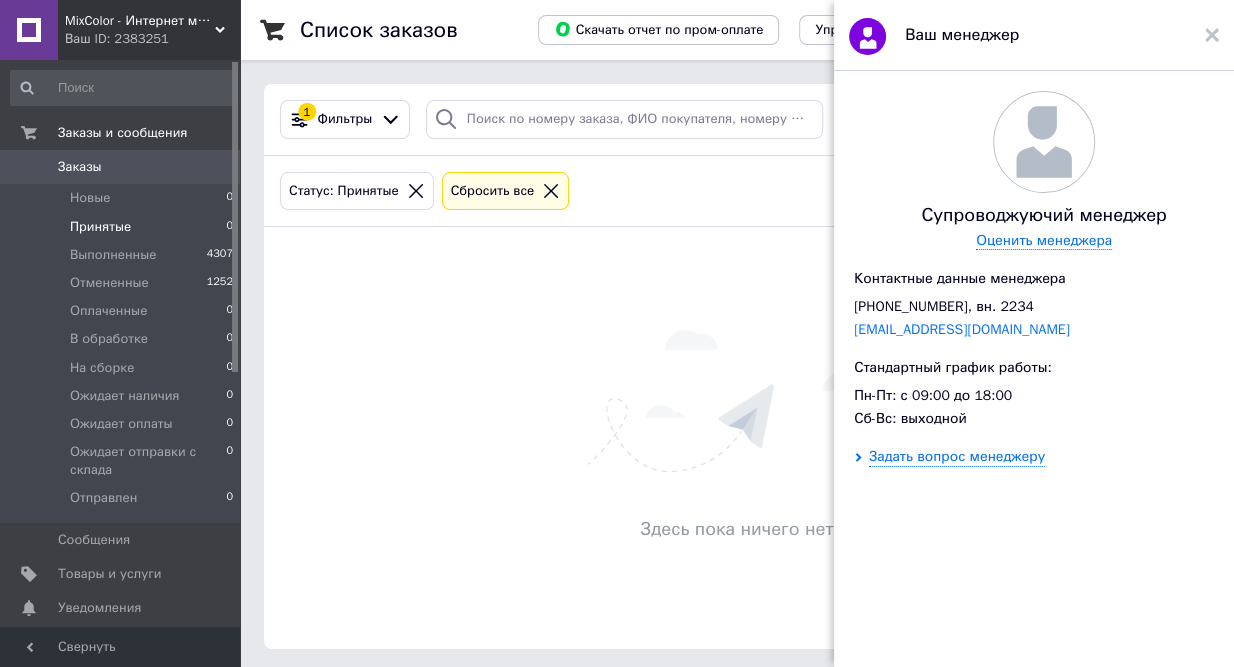 scroll, scrollTop: 30, scrollLeft: 0, axis: vertical 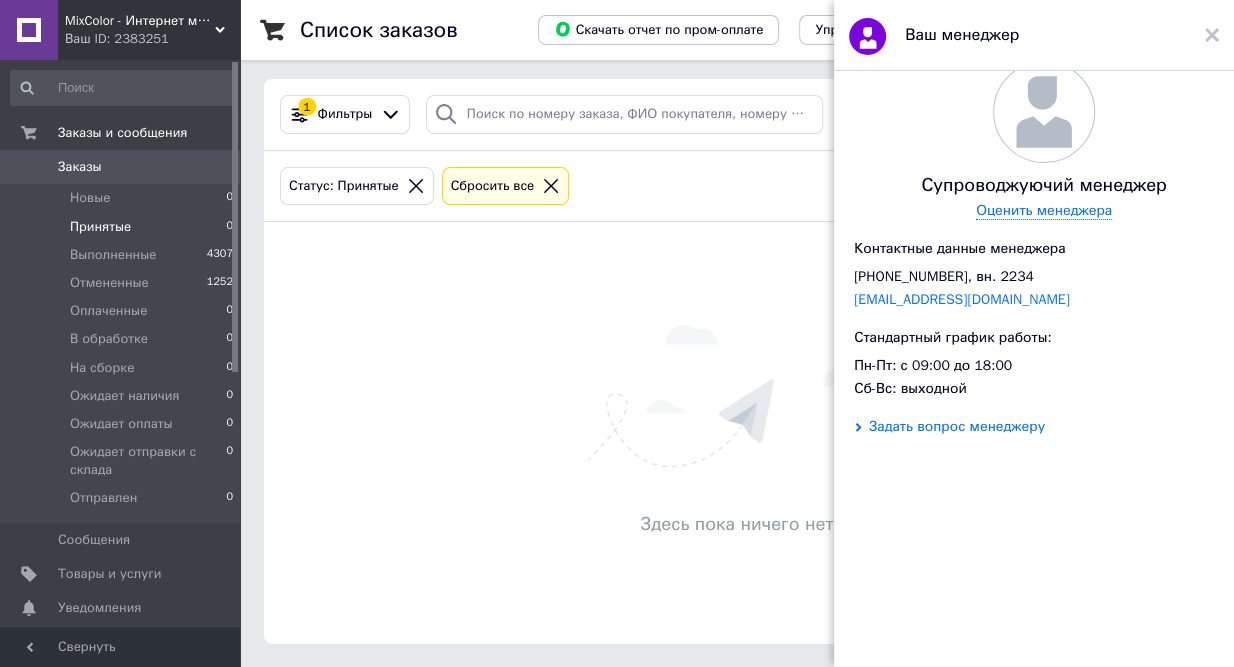 click on "Задать вопрос менеджеру" at bounding box center (957, 427) 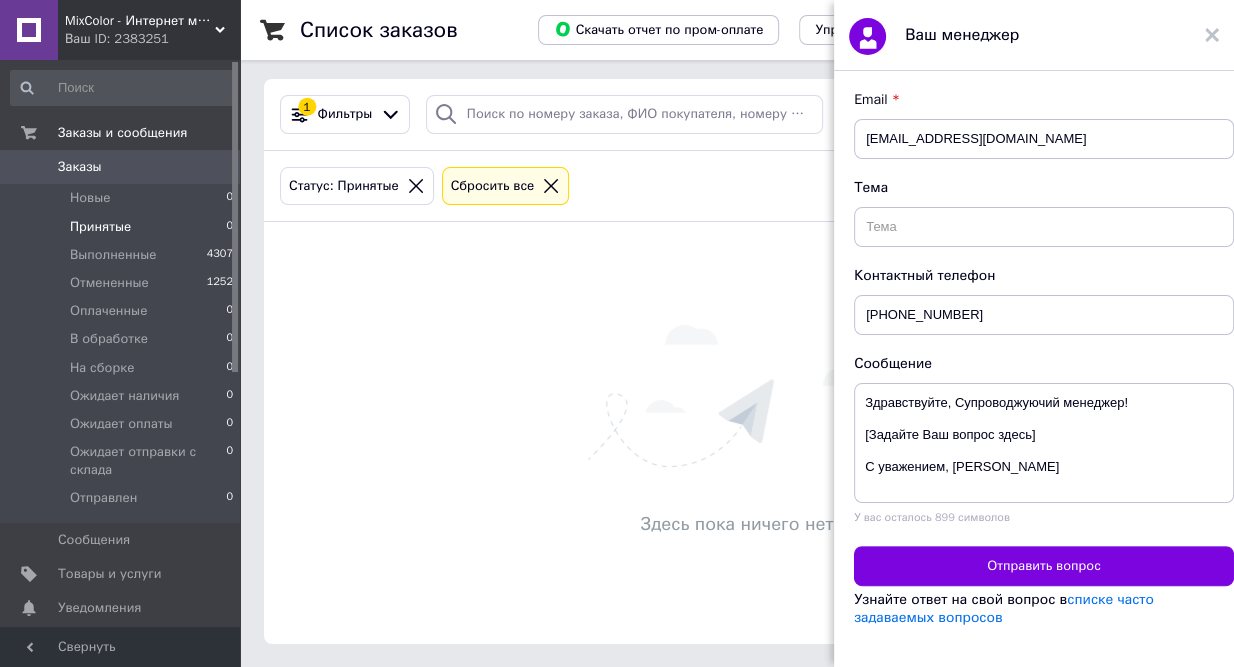scroll, scrollTop: 463, scrollLeft: 0, axis: vertical 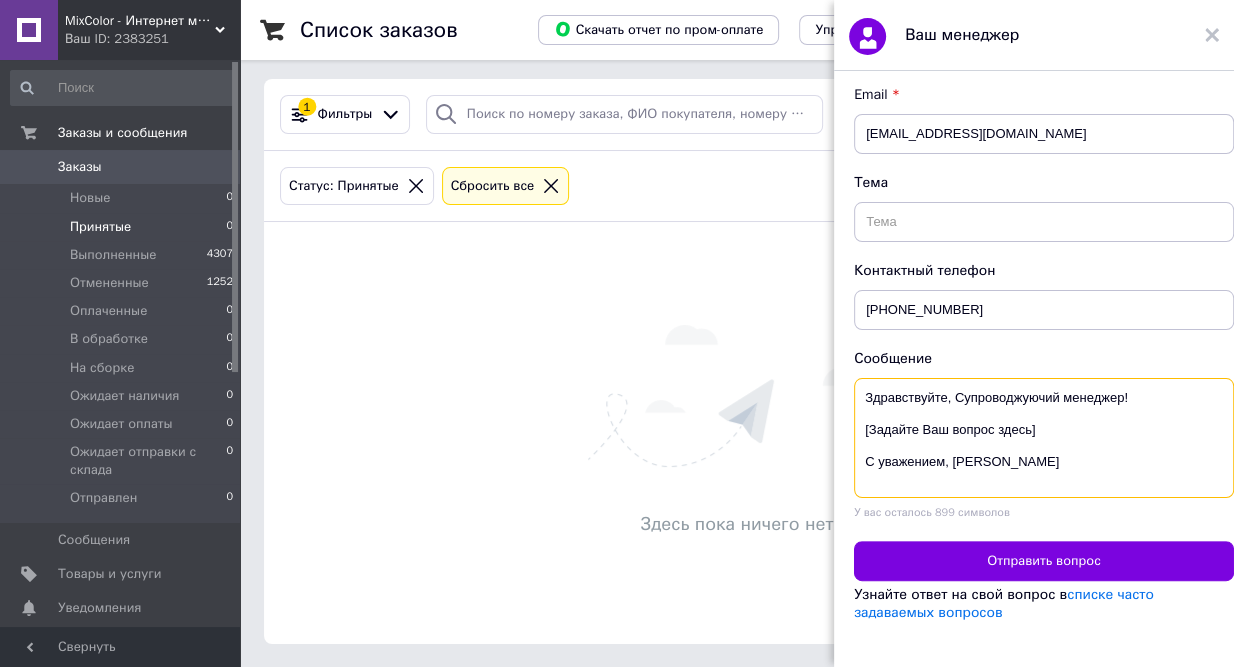 drag, startPoint x: 861, startPoint y: 390, endPoint x: 1100, endPoint y: 465, distance: 250.49152 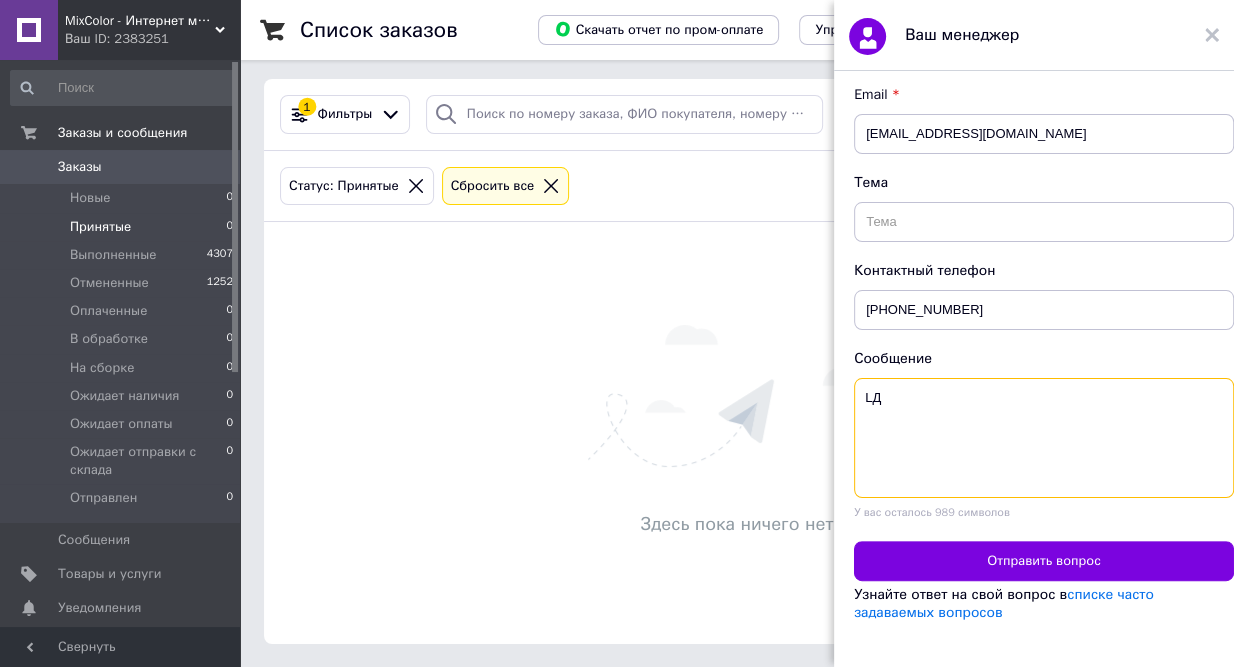 type on "L" 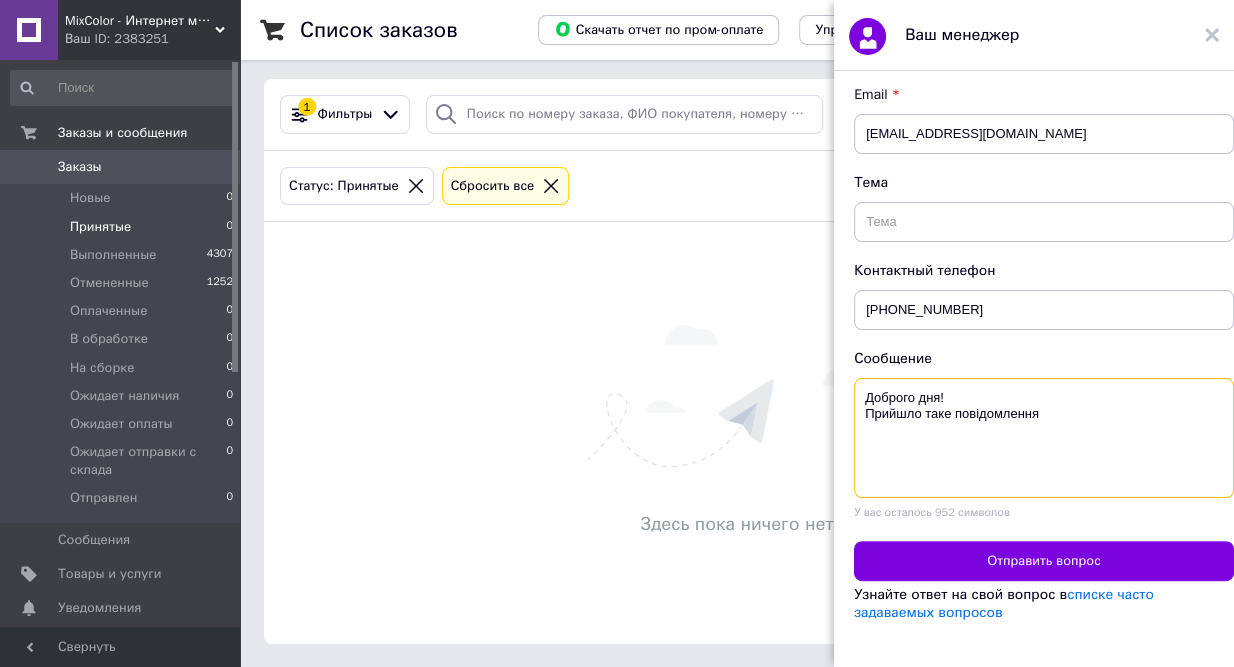 paste on "Новые причины, из-за которых не индексируются страницы с вашего сайта
Некоторые страницы с вашего сайта не индексируются по следующим причинам:
Не найдено (404)
Если вы не допустили эту неполадку намеренно, рекомендуем вам устранить ее, чтобы затронутые страницы были проиндексированы и могли появляться в Google.
Открыть отчет об индексировании" 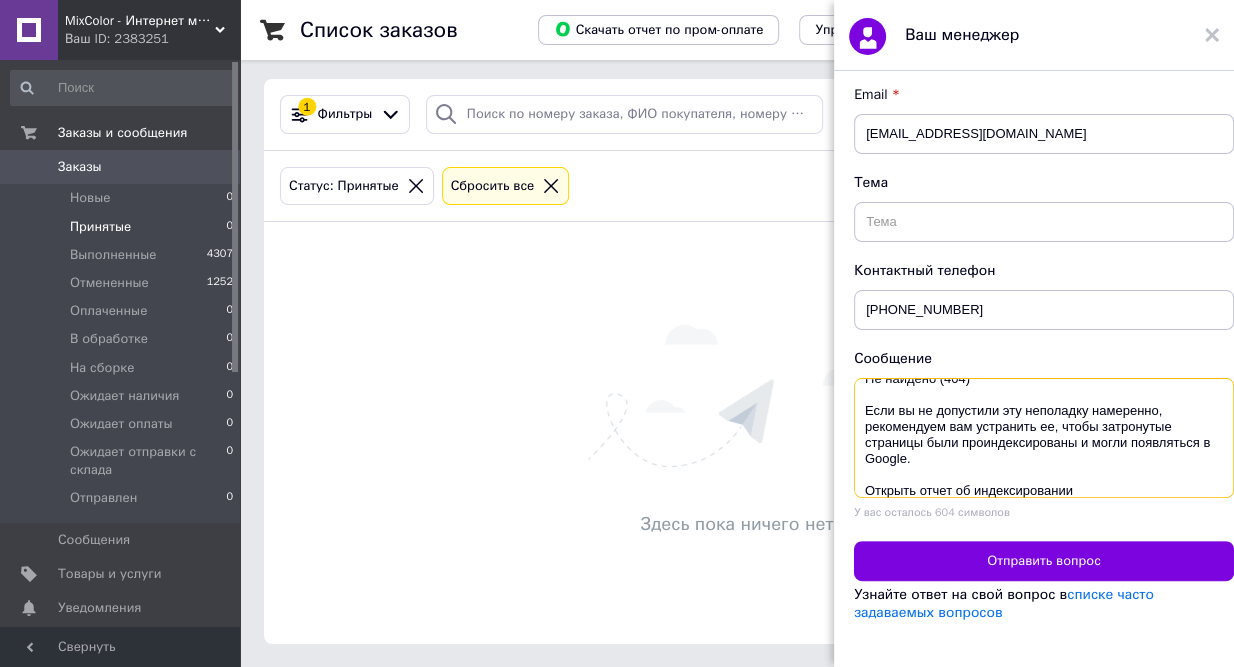 scroll, scrollTop: 0, scrollLeft: 0, axis: both 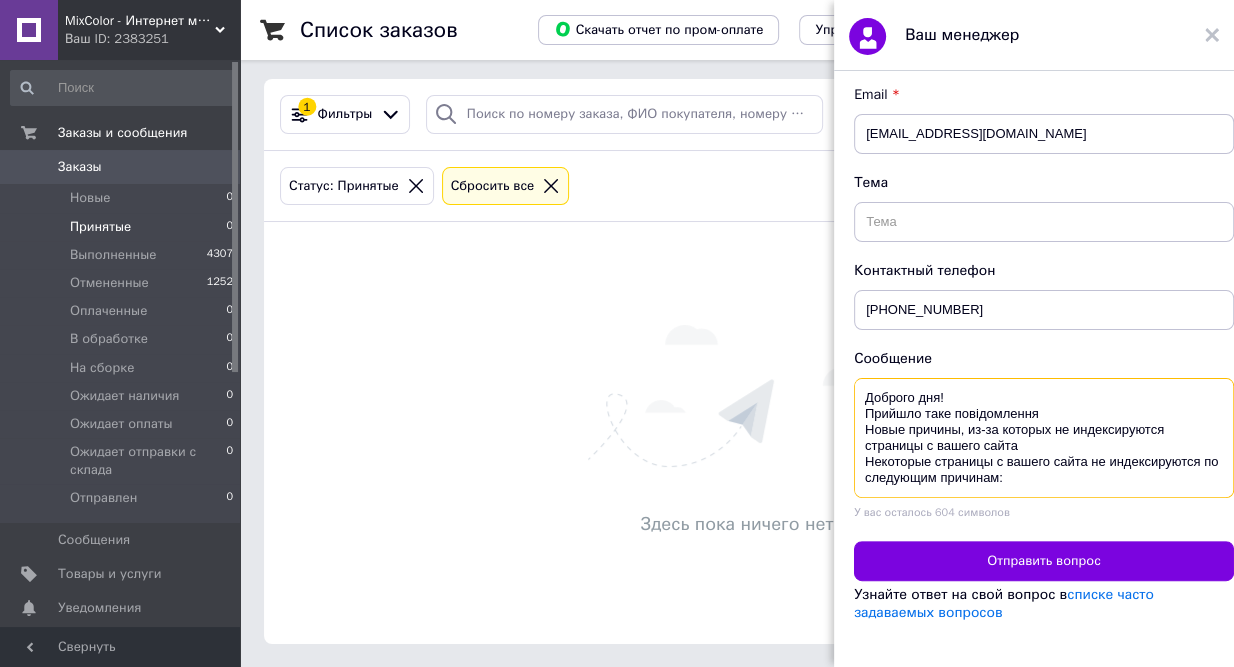 click on "Доброго дня!
Прийшло таке повідомлення
Новые причины, из-за которых не индексируются страницы с вашего сайта
Некоторые страницы с вашего сайта не индексируются по следующим причинам:
Не найдено (404)
Если вы не допустили эту неполадку намеренно, рекомендуем вам устранить ее, чтобы затронутые страницы были проиндексированы и могли появляться в Google.
Открыть отчет об индексировании" at bounding box center (1044, 438) 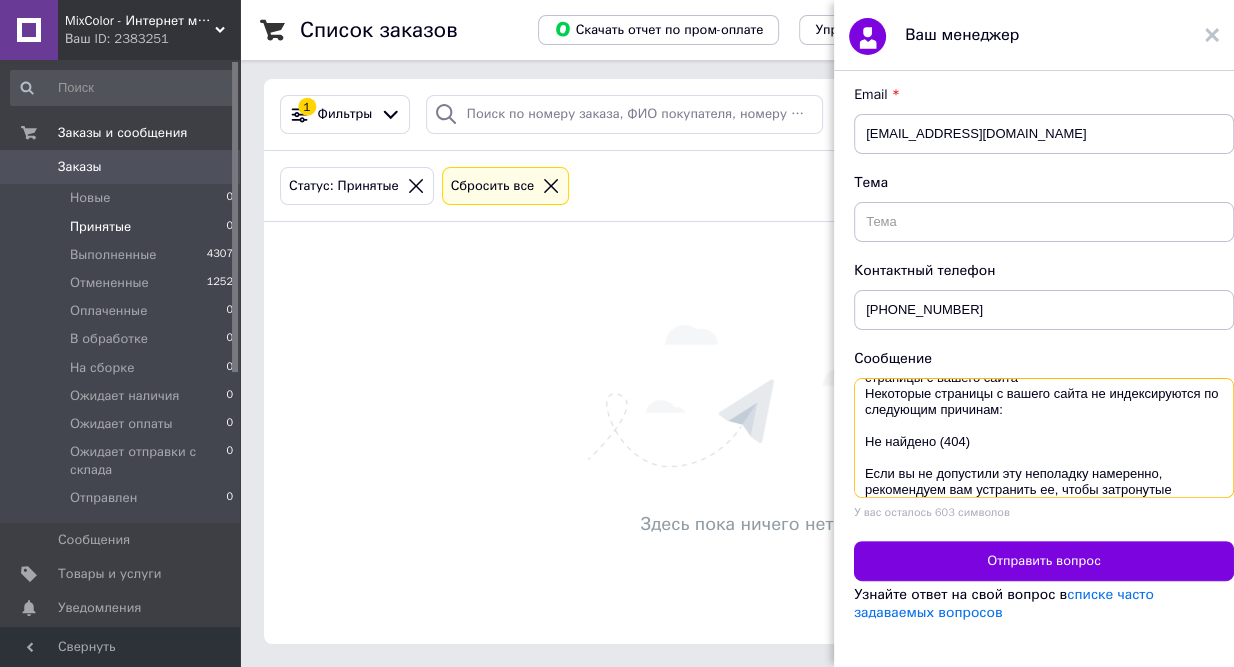 scroll, scrollTop: 175, scrollLeft: 0, axis: vertical 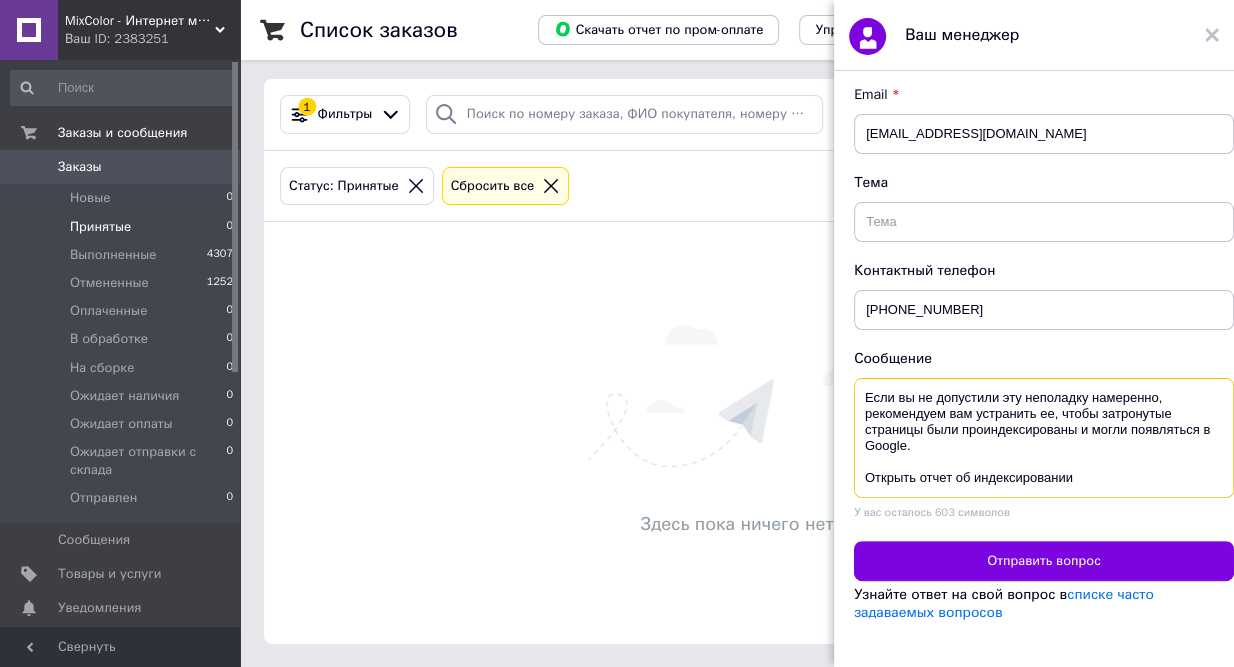 click on "Доброго дня!
Прийшло таке повідомлення
Новые причины, из-за которых не индексируются страницы с вашего сайта
Некоторые страницы с вашего сайта не индексируются по следующим причинам:
Не найдено (404)
Если вы не допустили эту неполадку намеренно, рекомендуем вам устранить ее, чтобы затронутые страницы были проиндексированы и могли появляться в Google.
Открыть отчет об индексировании" at bounding box center [1044, 438] 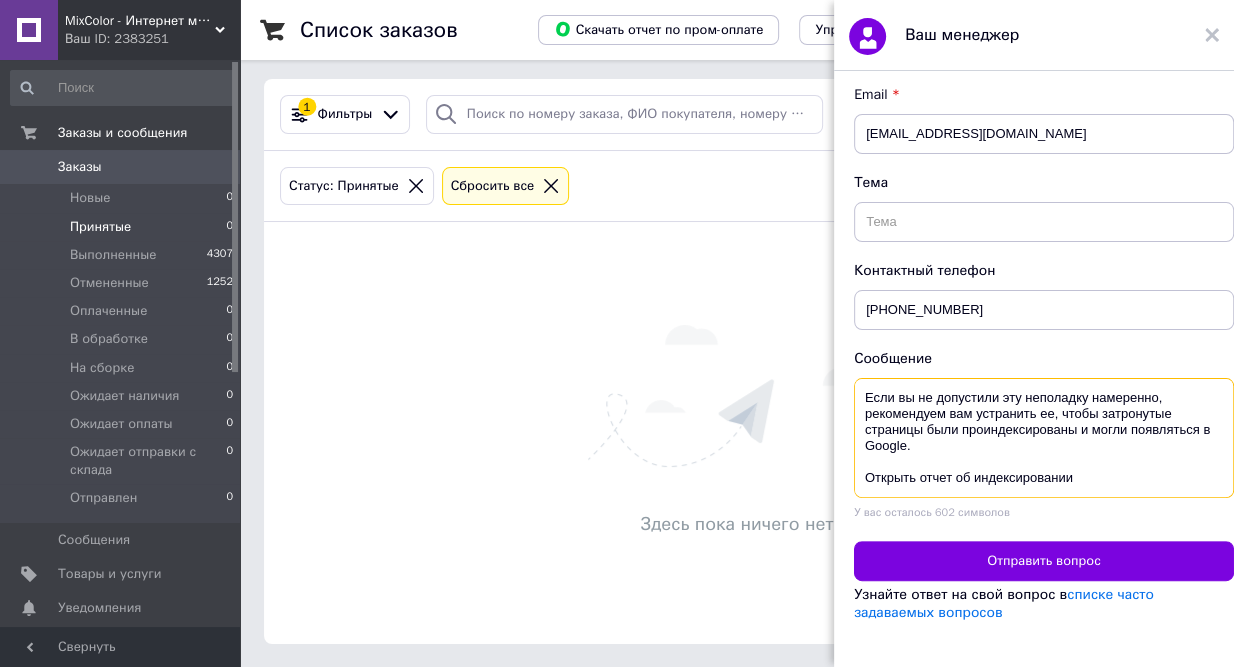 scroll, scrollTop: 192, scrollLeft: 0, axis: vertical 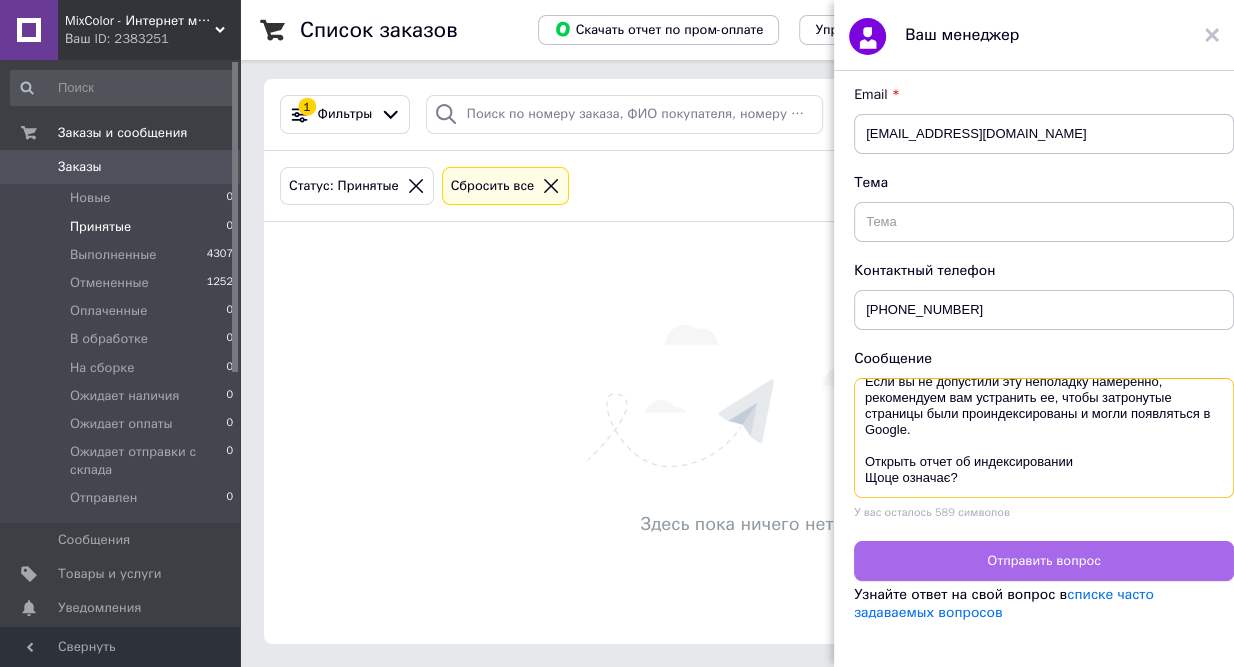 type on "Доброго дня!
Прийшло таке повідомлення
Новые причины, из-за которых не индексируются страницы с вашего сайта
Некоторые страницы с вашего сайта не индексируются по следующим причинам:
Не найдено (404)
Если вы не допустили эту неполадку намеренно, рекомендуем вам устранить ее, чтобы затронутые страницы были проиндексированы и могли появляться в Google.
Открыть отчет об индексировании
Щоце означає?" 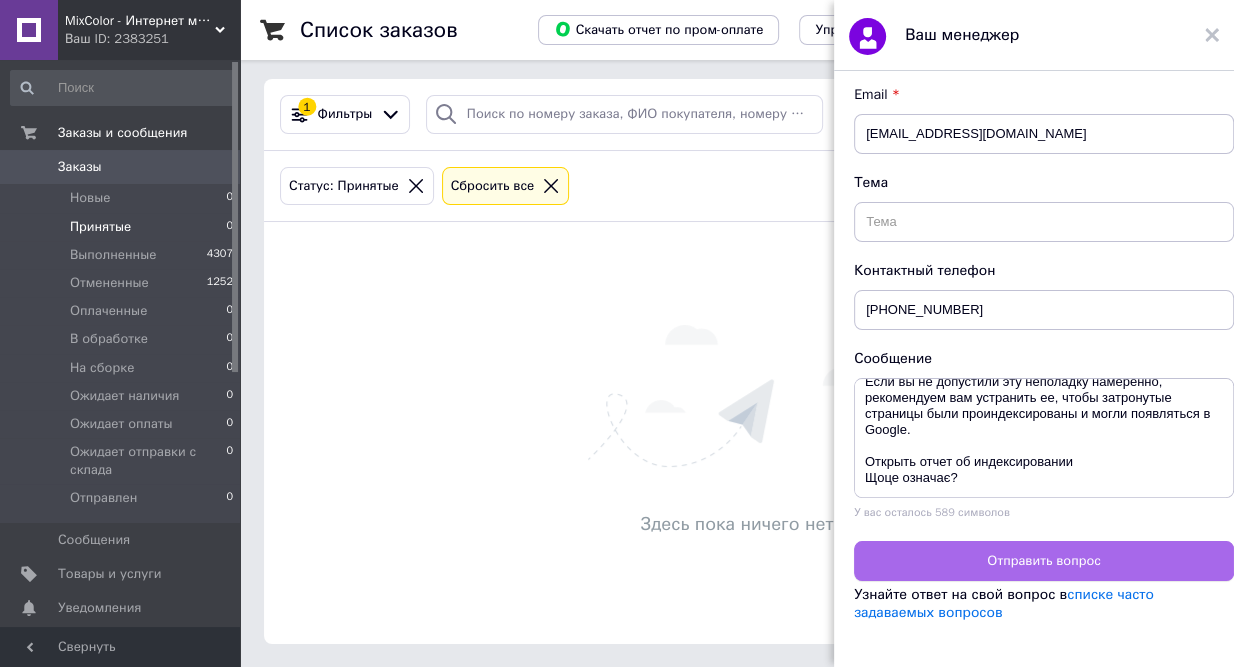 click on "Отправить вопрос" at bounding box center (1044, 561) 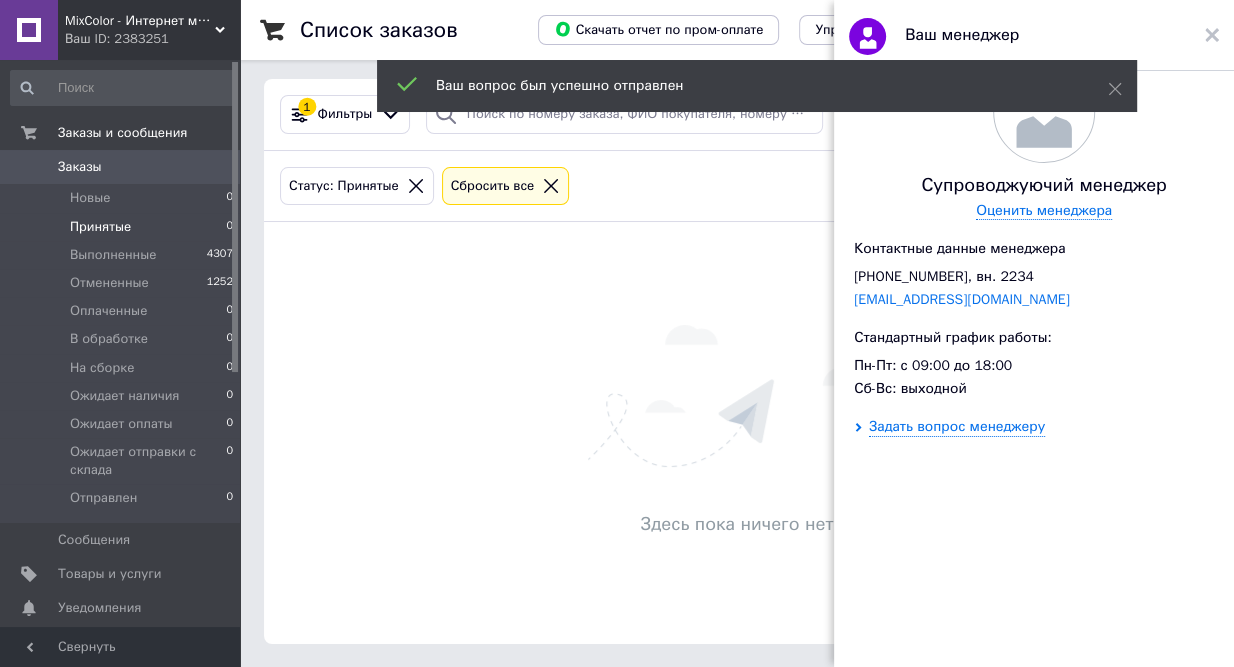 scroll, scrollTop: 0, scrollLeft: 0, axis: both 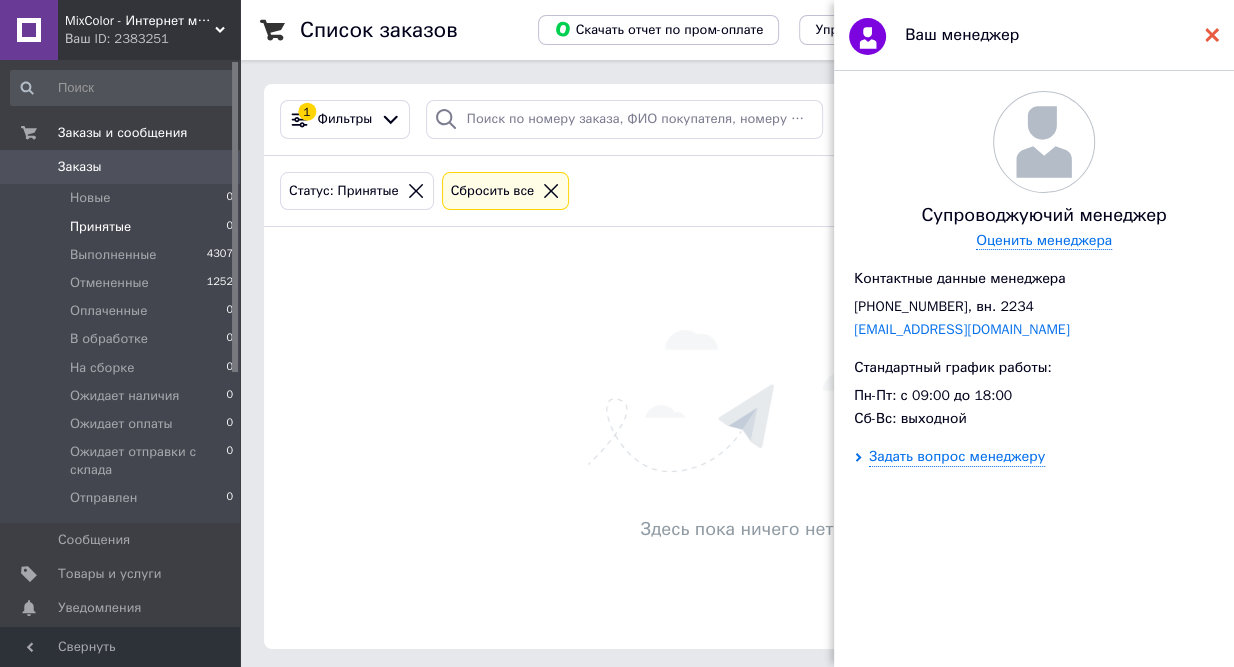 click 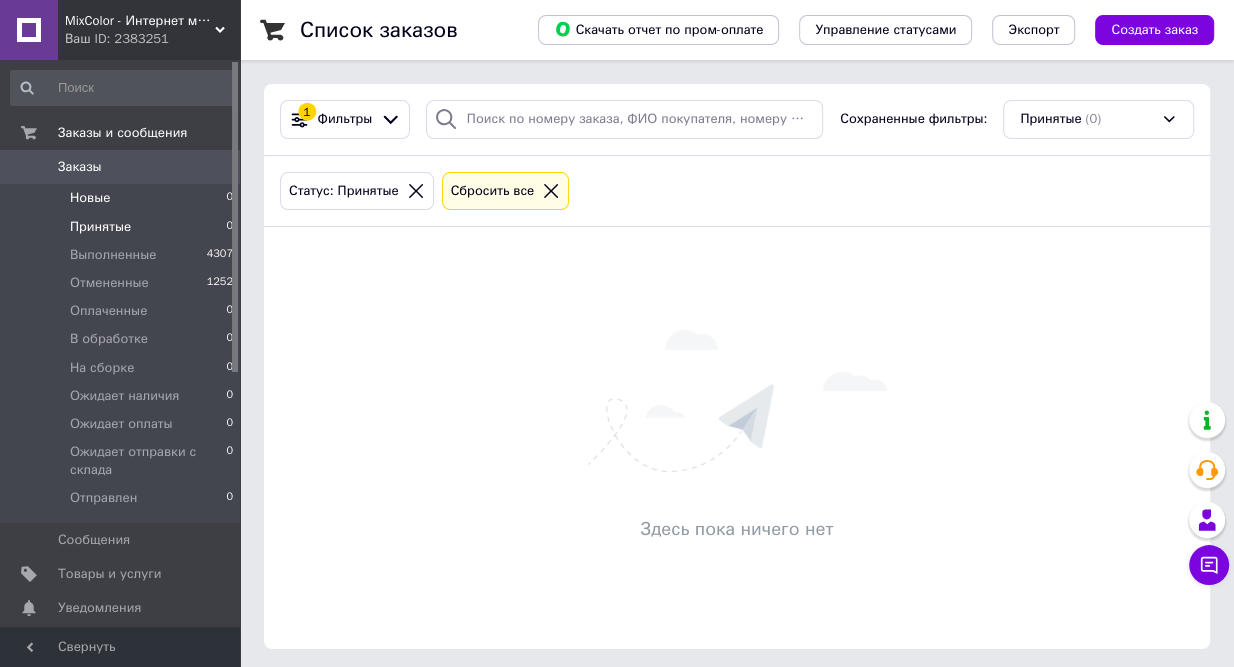 click on "Новые" at bounding box center (90, 198) 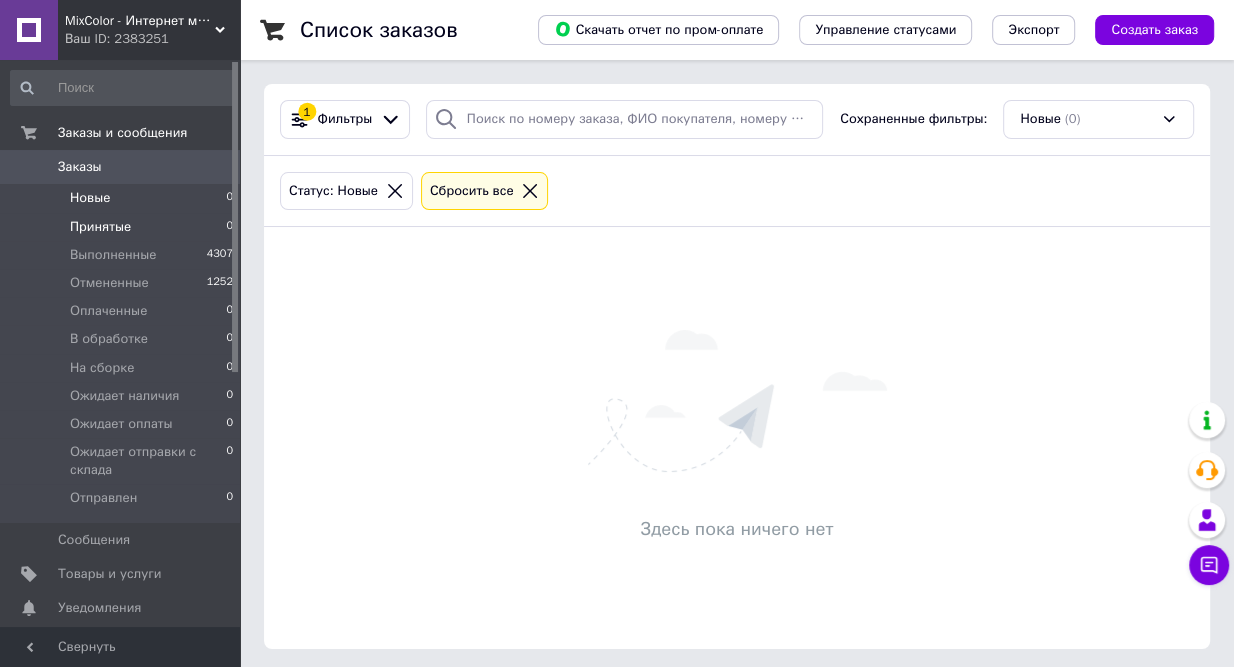 click on "Принятые" at bounding box center (100, 227) 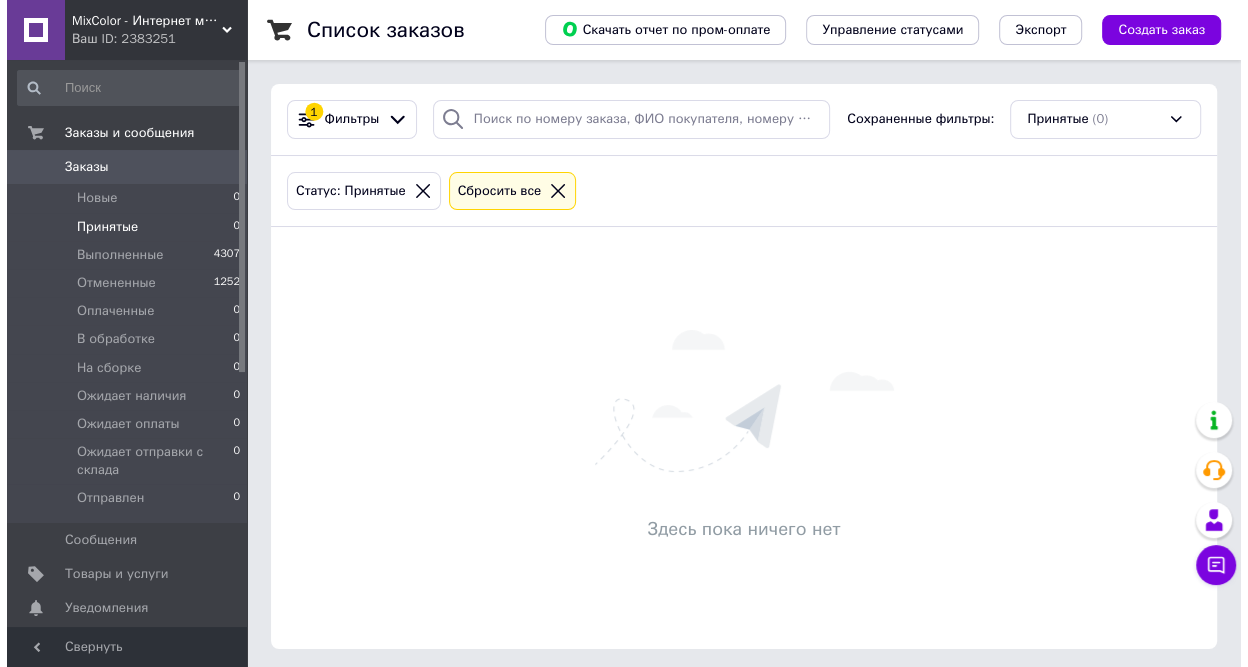 scroll, scrollTop: 363, scrollLeft: 0, axis: vertical 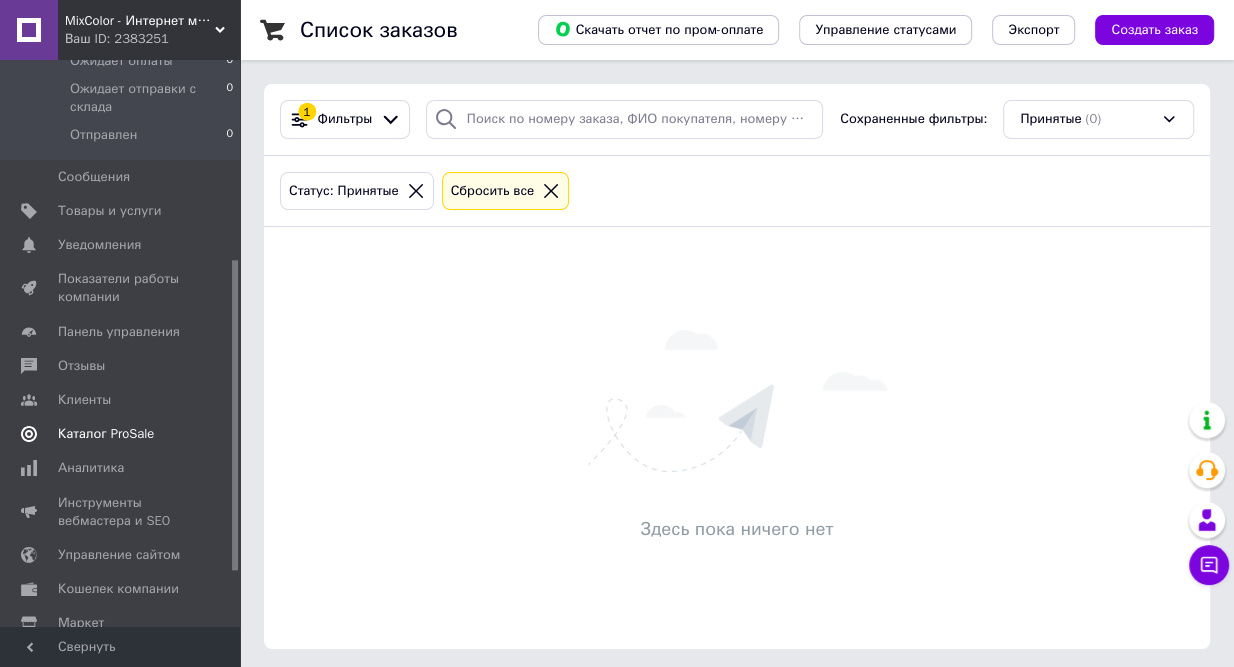 click on "Каталог ProSale" at bounding box center (106, 434) 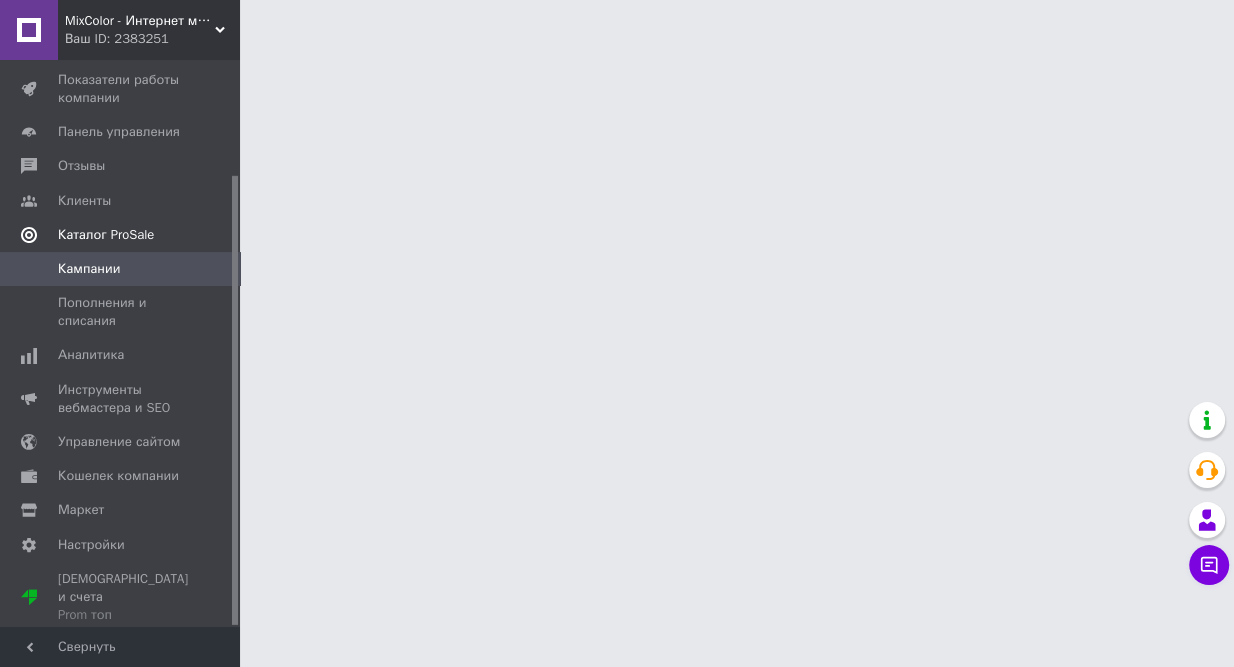 scroll, scrollTop: 143, scrollLeft: 0, axis: vertical 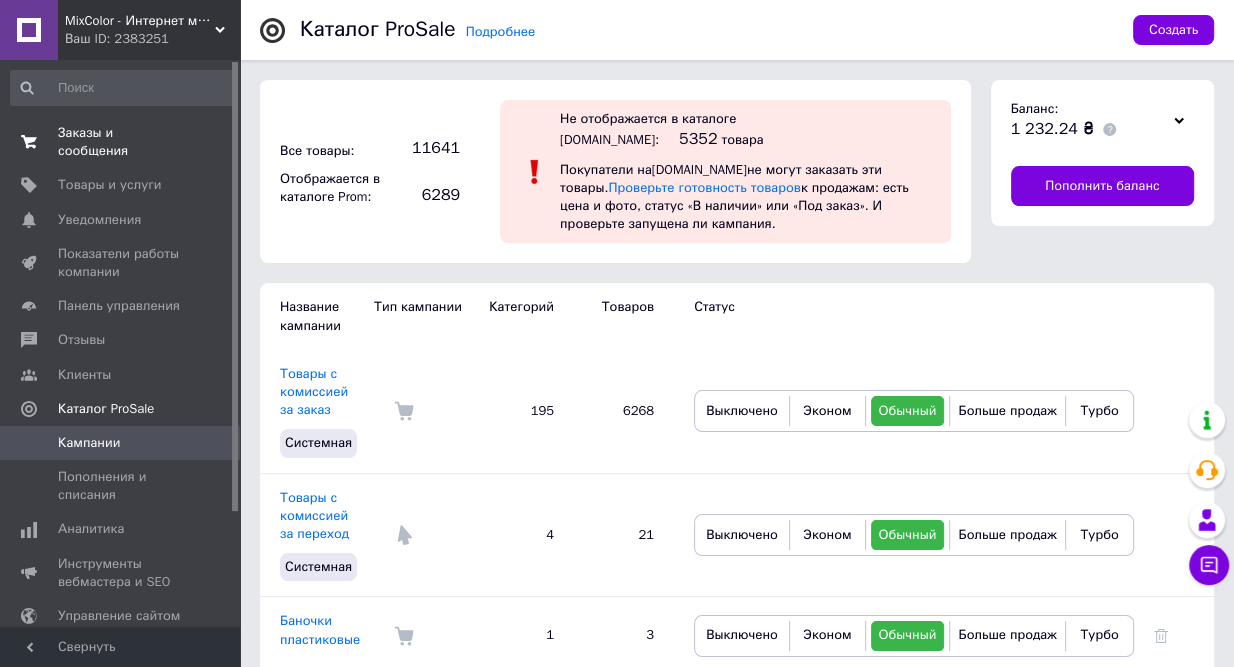 click on "Заказы и сообщения" at bounding box center [121, 142] 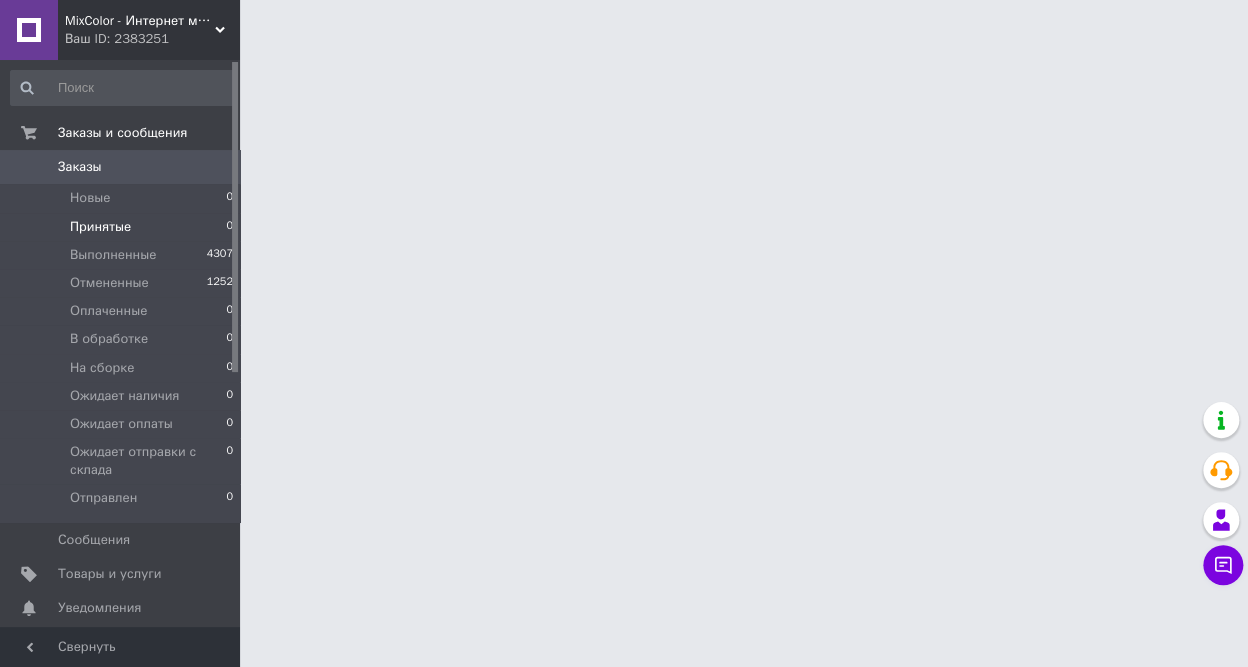 click on "Принятые" at bounding box center (100, 227) 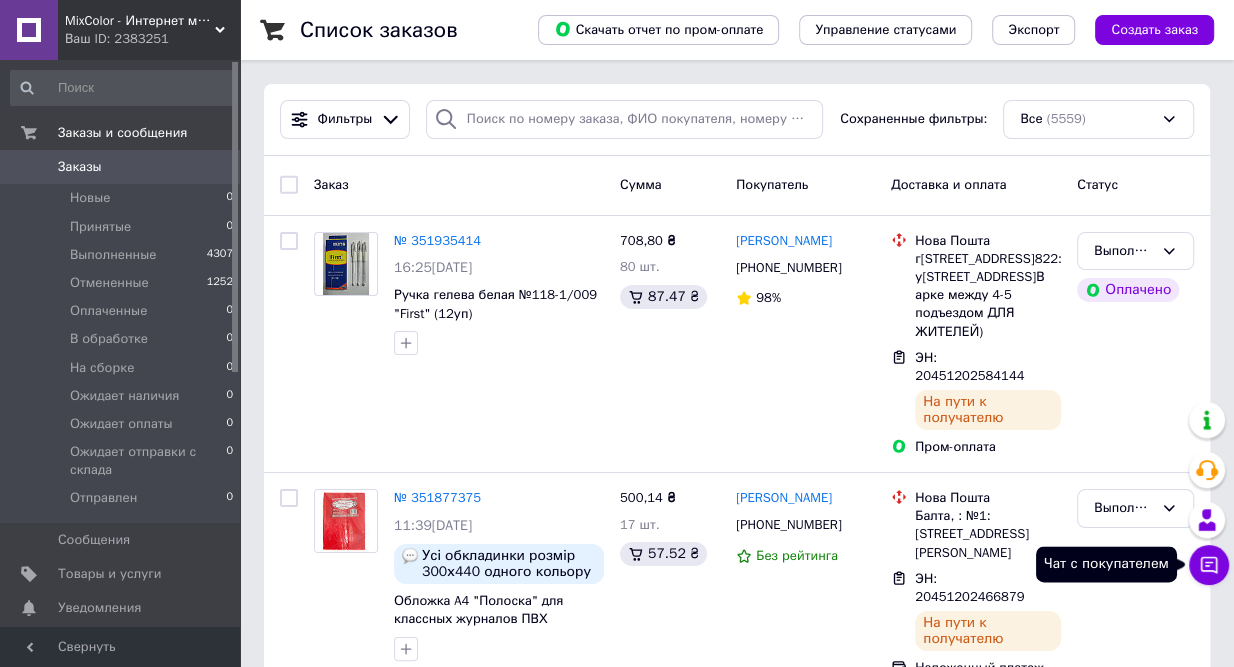 click 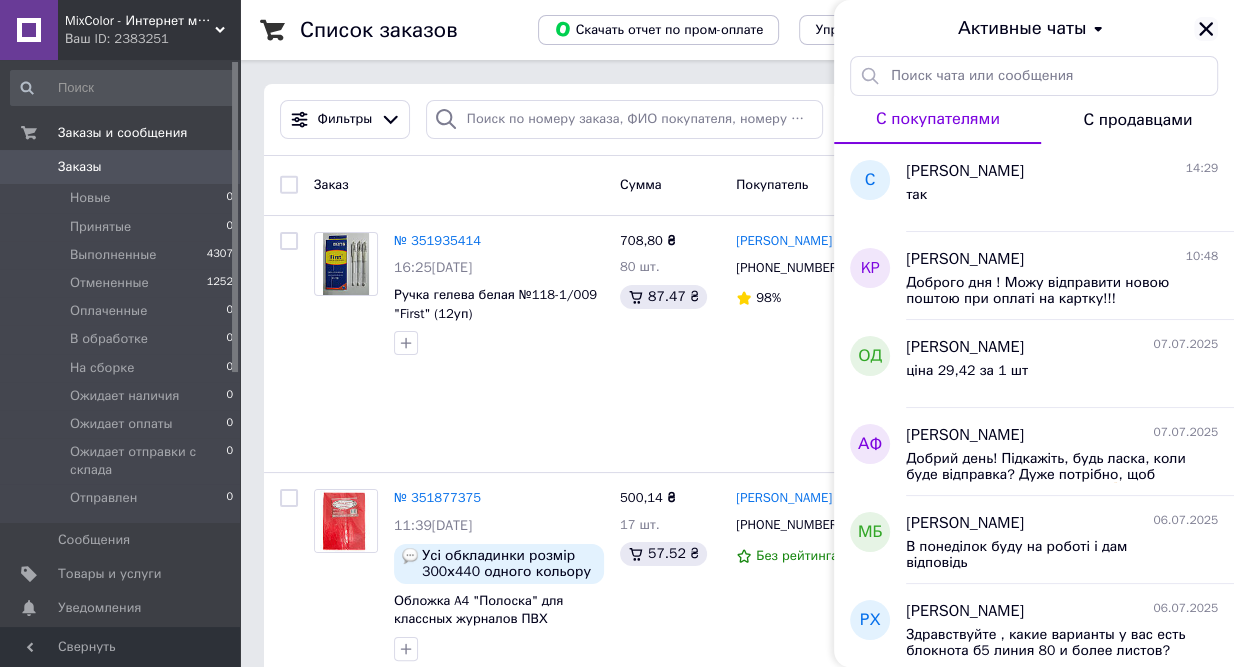 click 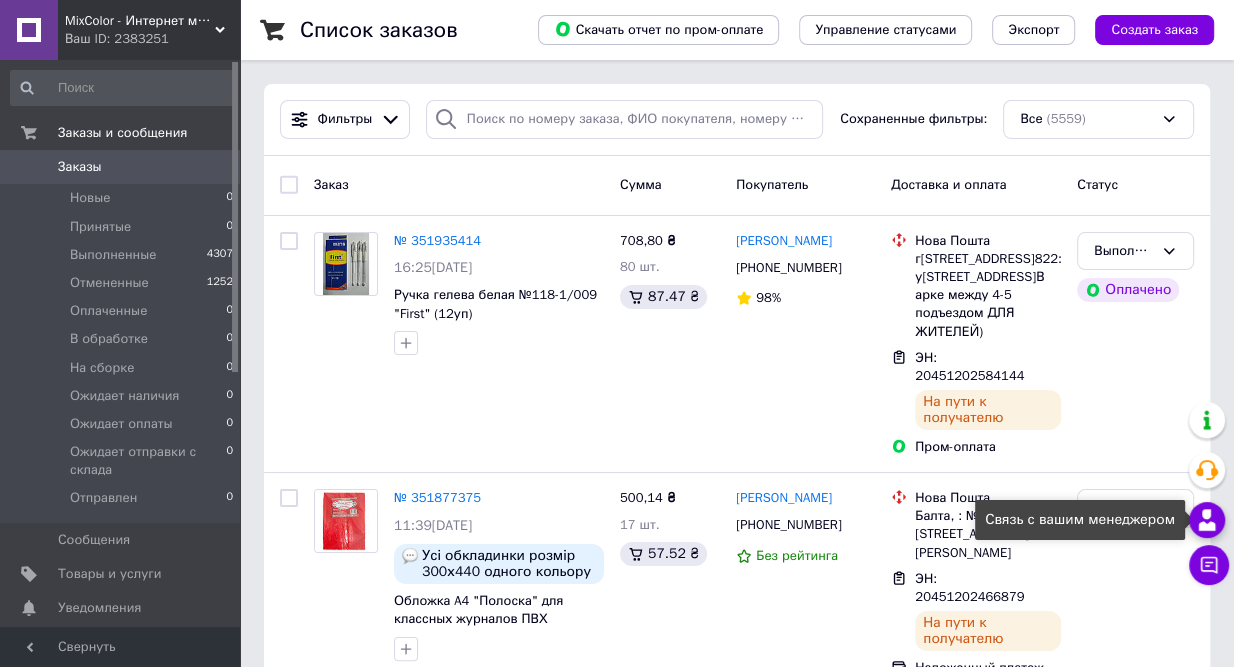 click 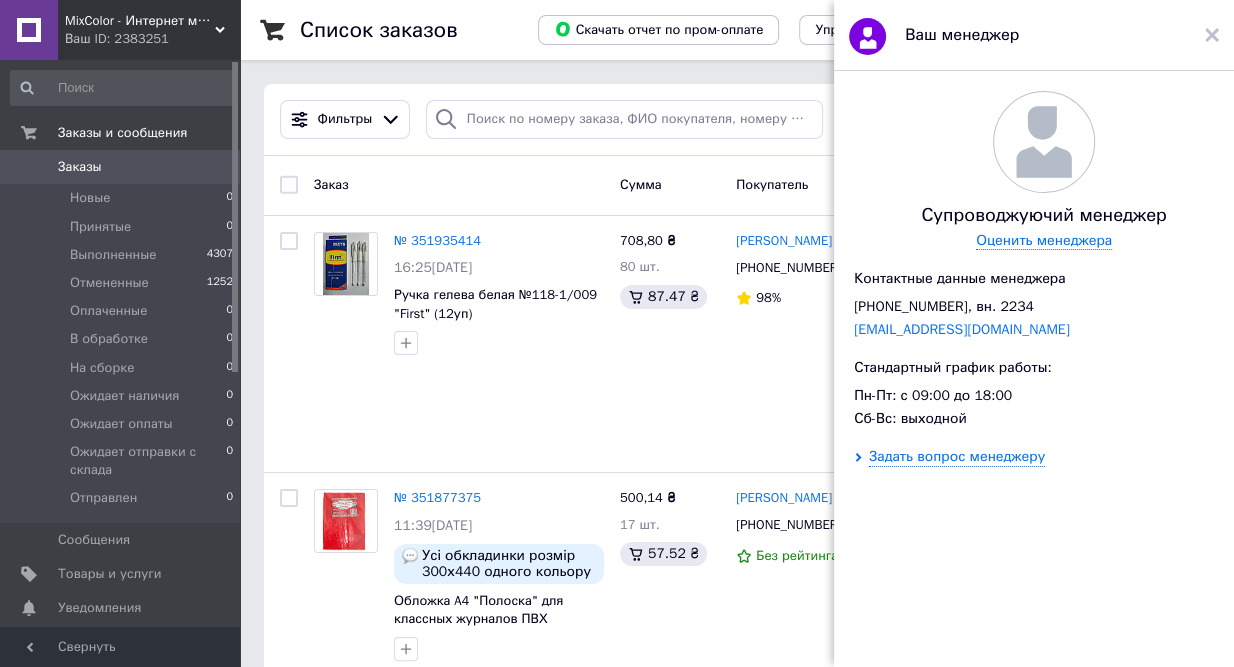 scroll, scrollTop: 30, scrollLeft: 0, axis: vertical 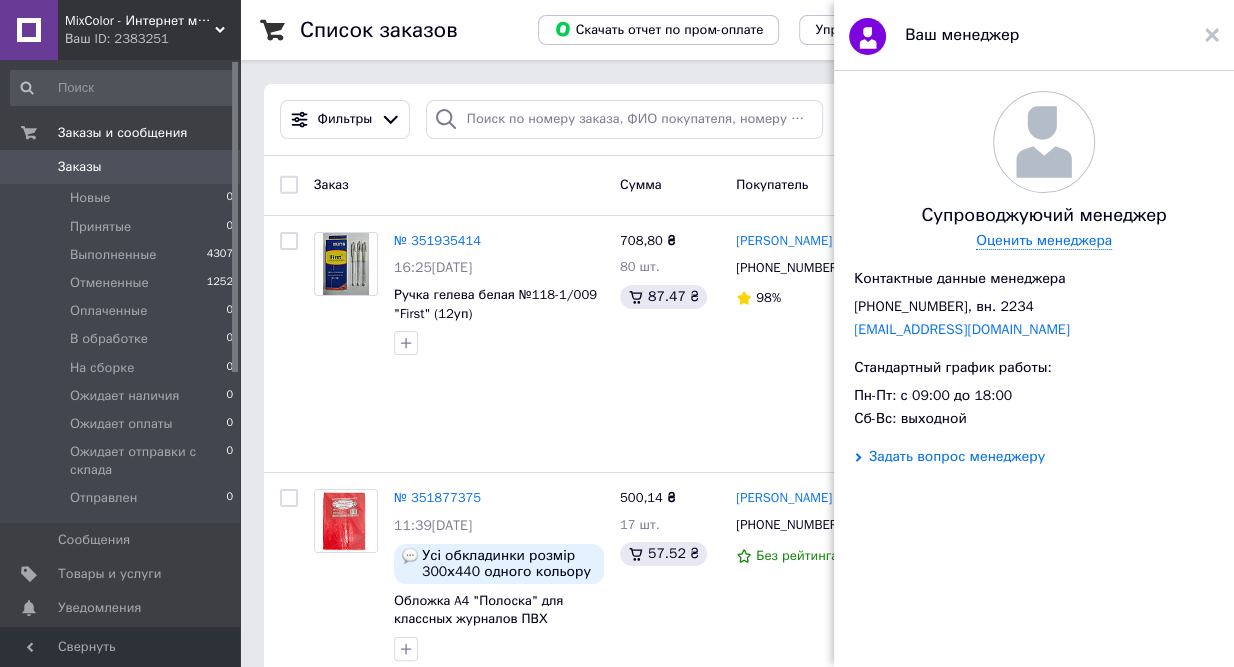 click on "Задать вопрос менеджеру" at bounding box center [957, 457] 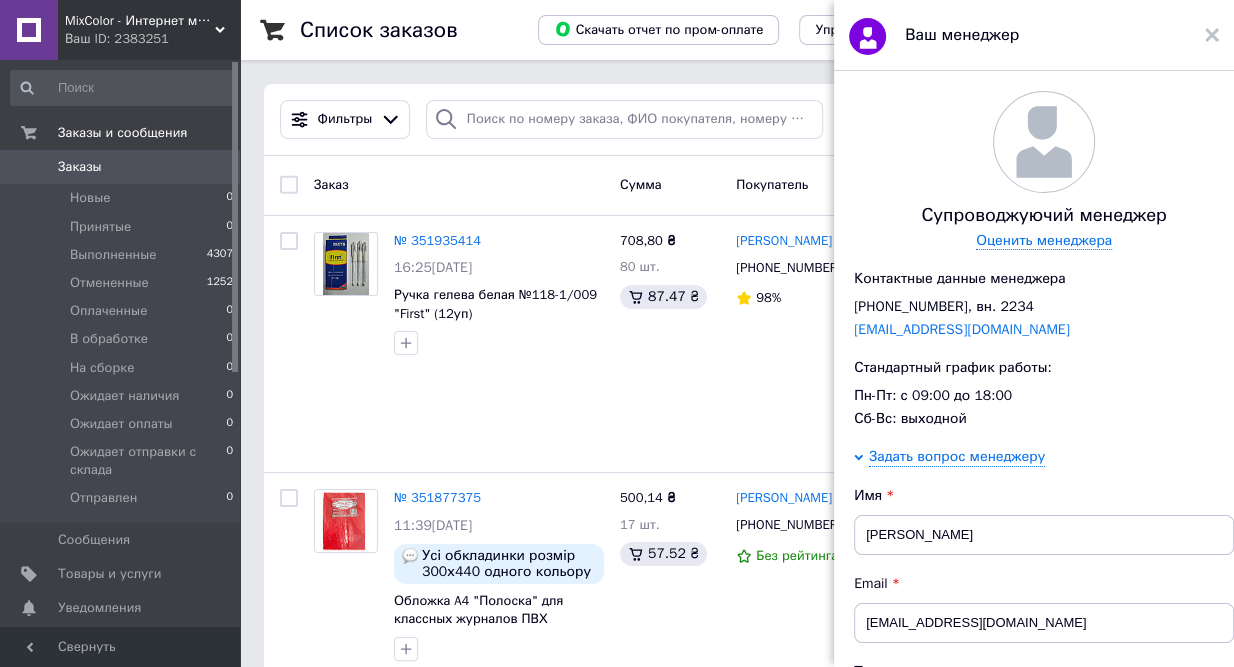 scroll, scrollTop: 454, scrollLeft: 0, axis: vertical 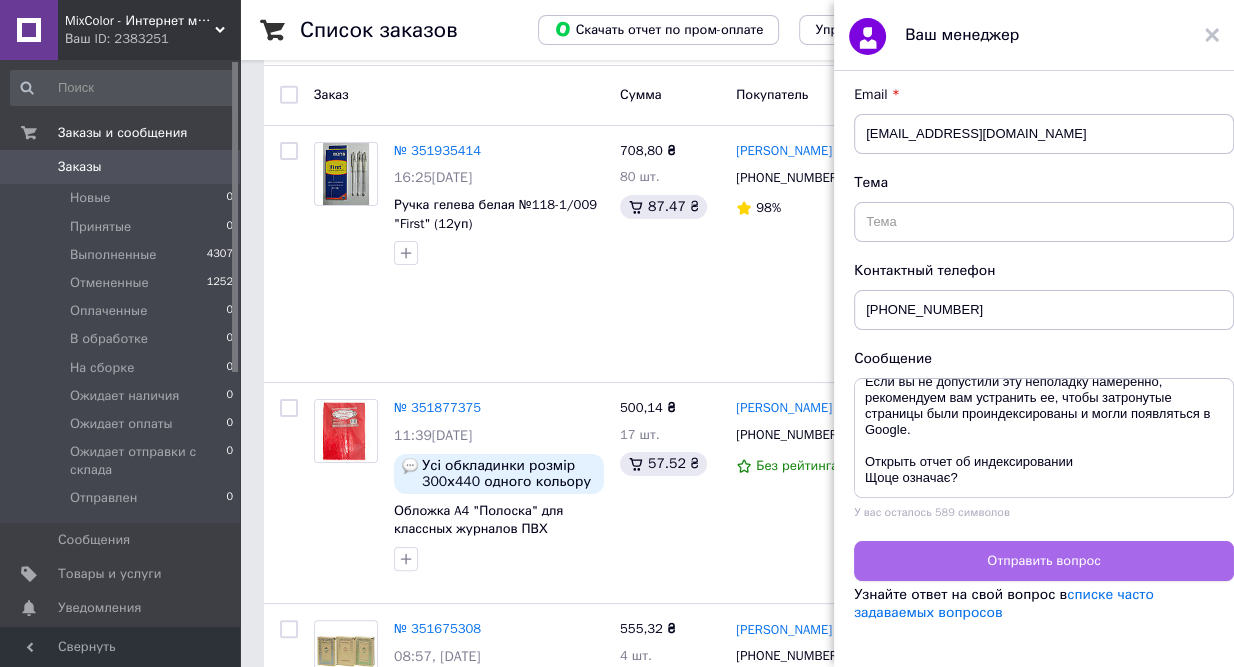 click on "Отправить вопрос" at bounding box center (1044, 561) 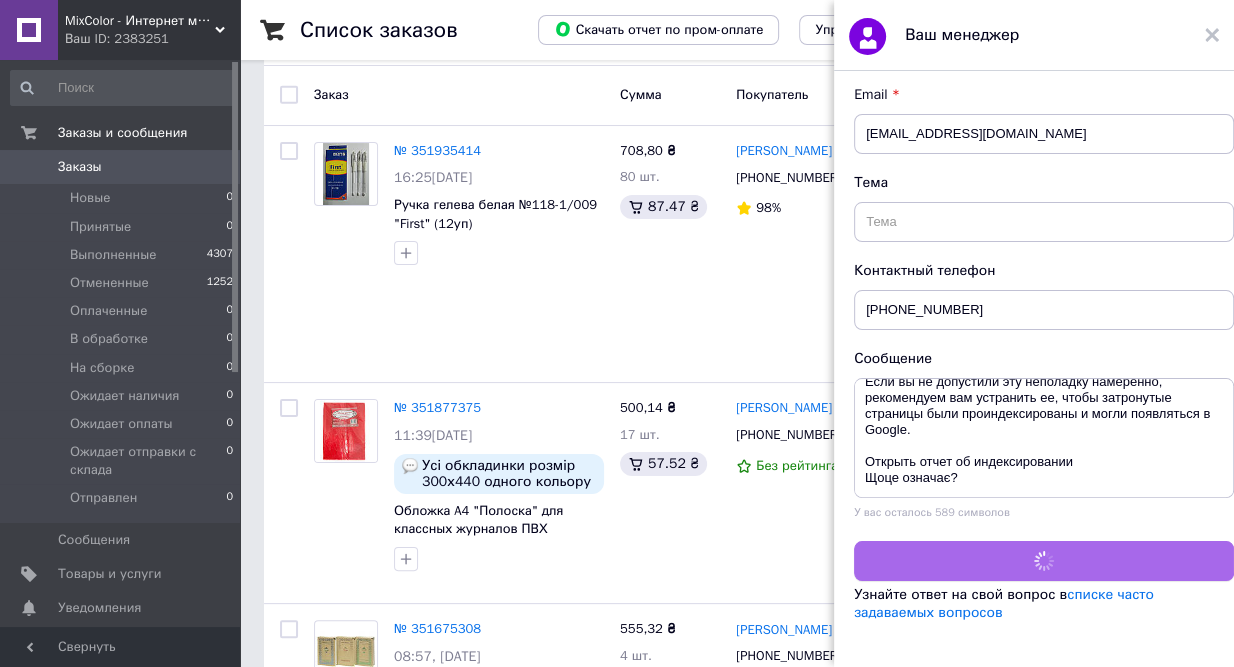scroll, scrollTop: 0, scrollLeft: 0, axis: both 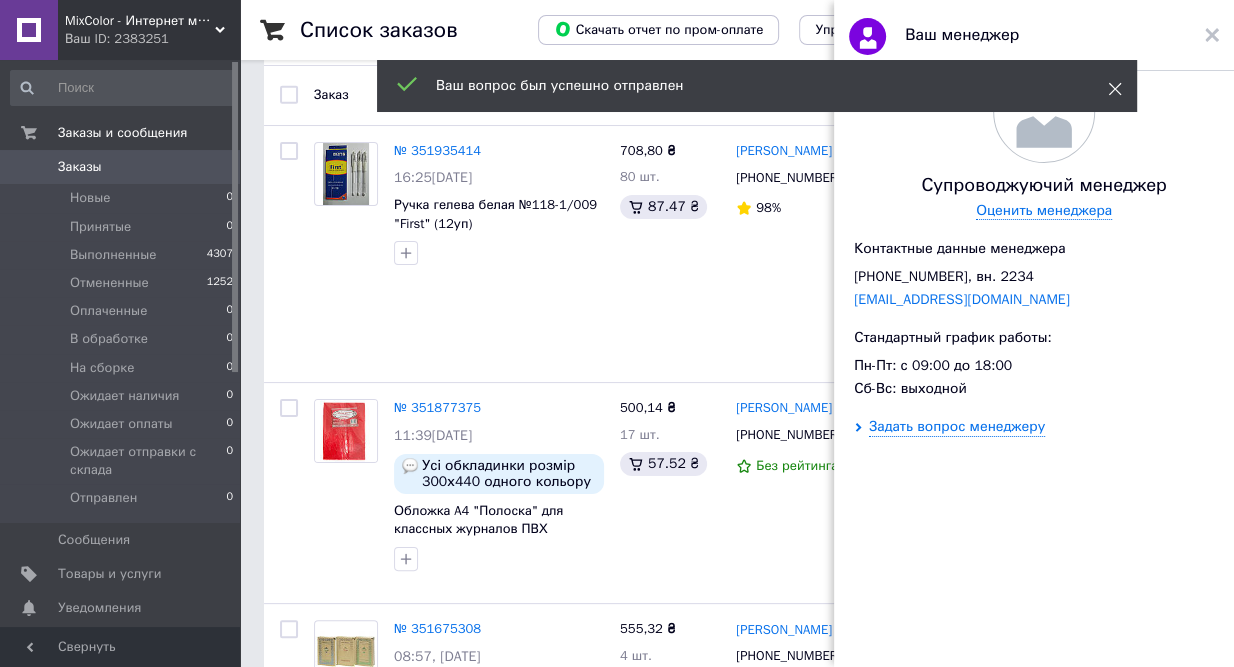 click 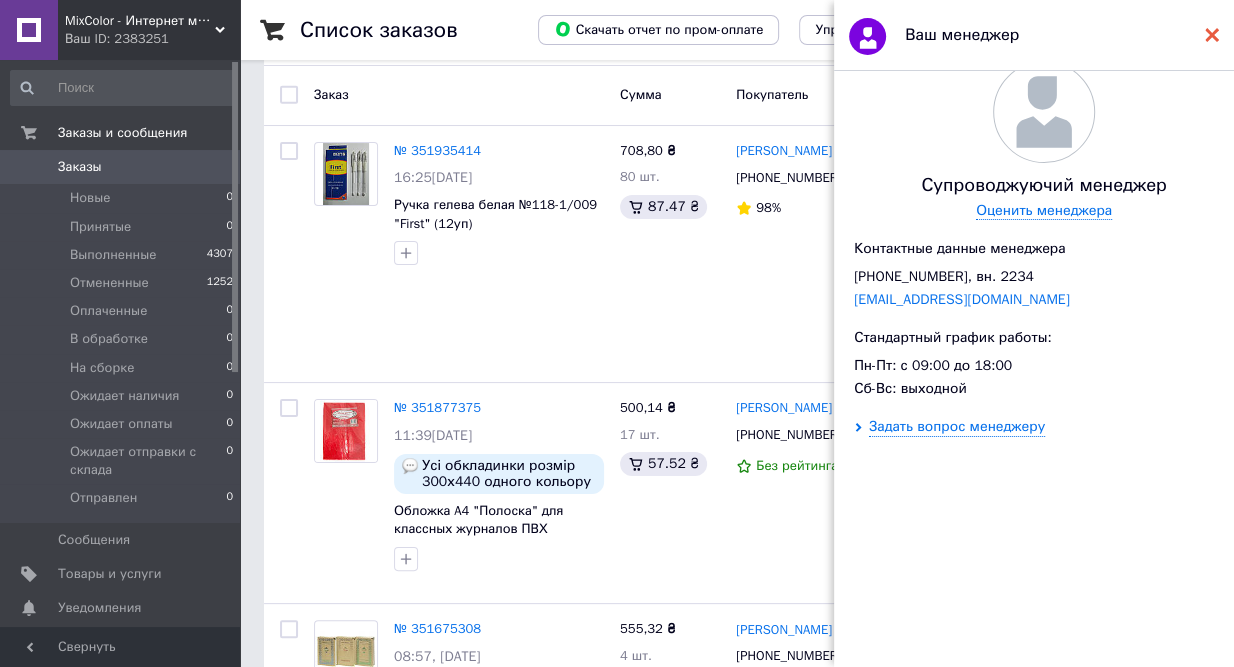 click 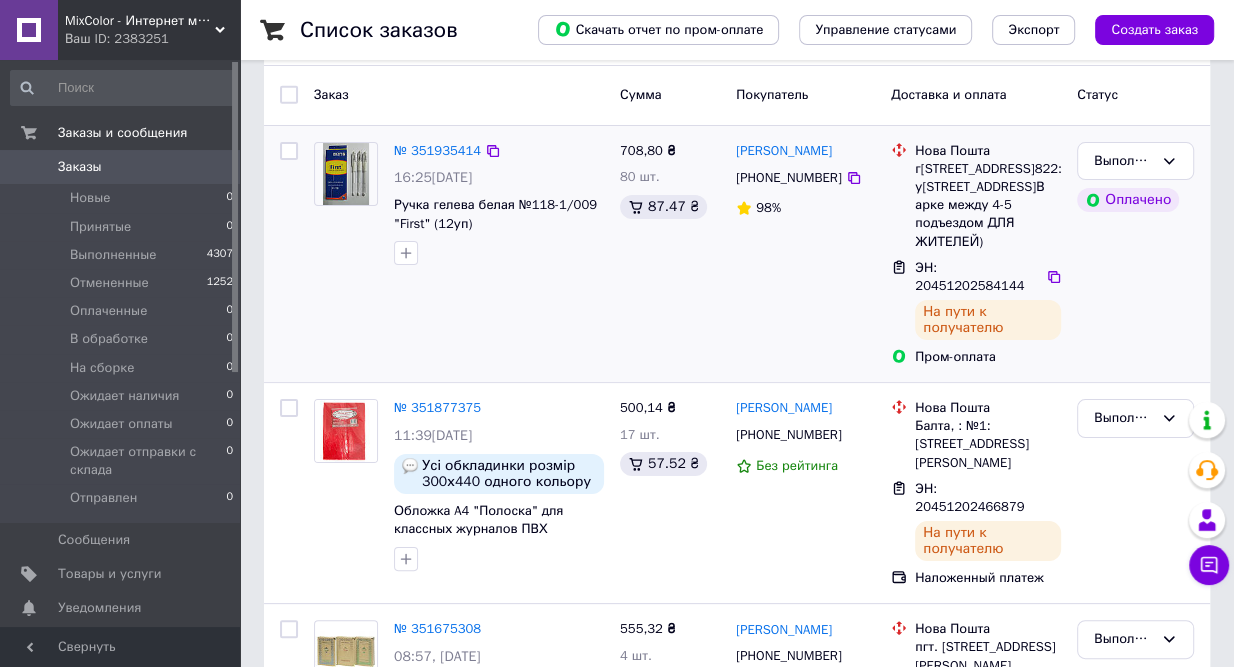 scroll, scrollTop: 0, scrollLeft: 0, axis: both 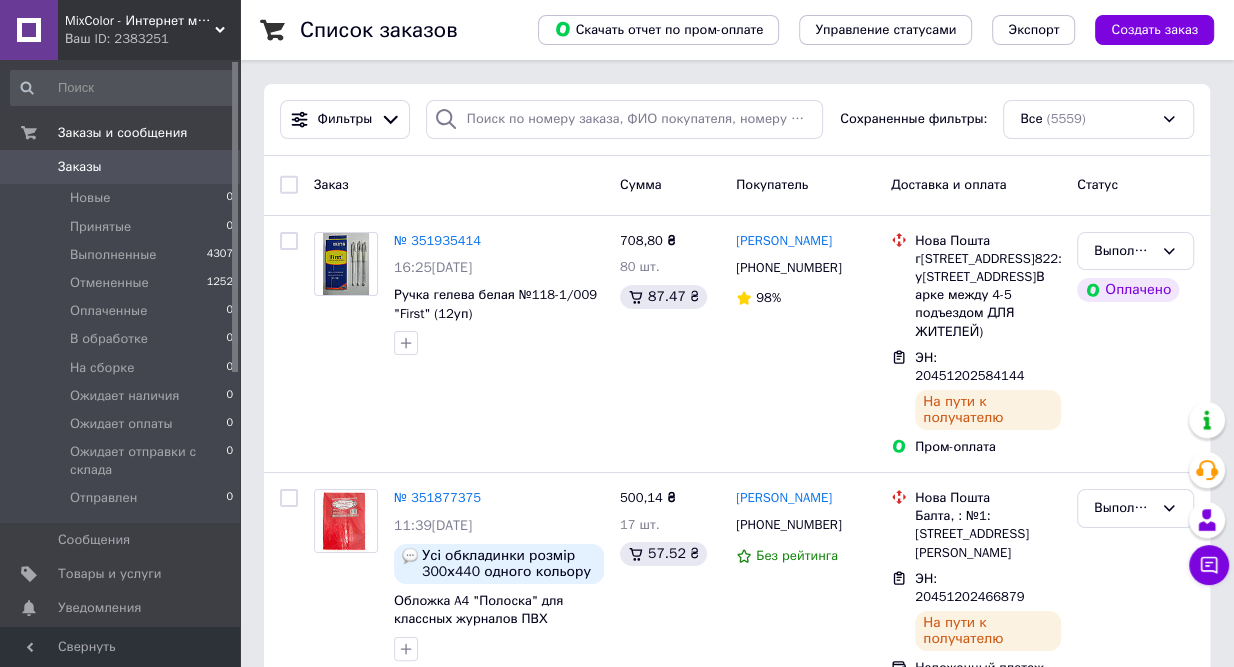 click on "MixColor - Интернет магазин канцтоваров, товаров для школы, офиса и дома" at bounding box center (140, 21) 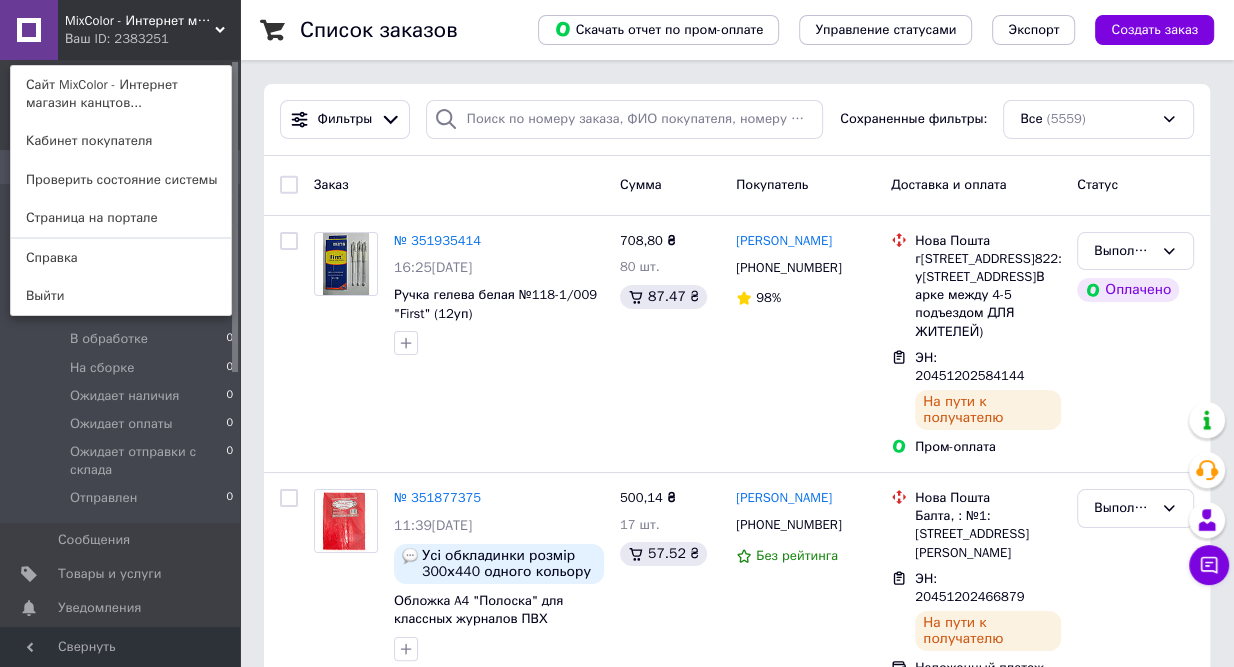 click on "MixColor - Интернет магазин канцтоваров, товаров для школы, офиса и дома" at bounding box center (140, 21) 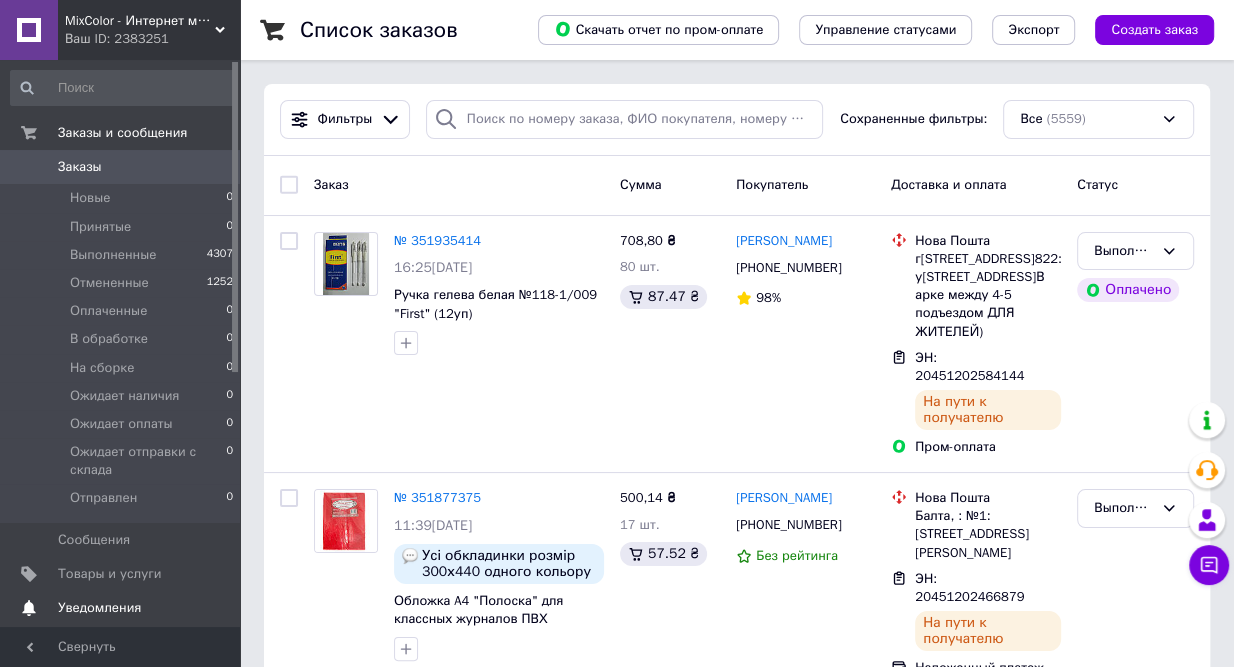 click on "Уведомления" at bounding box center (99, 608) 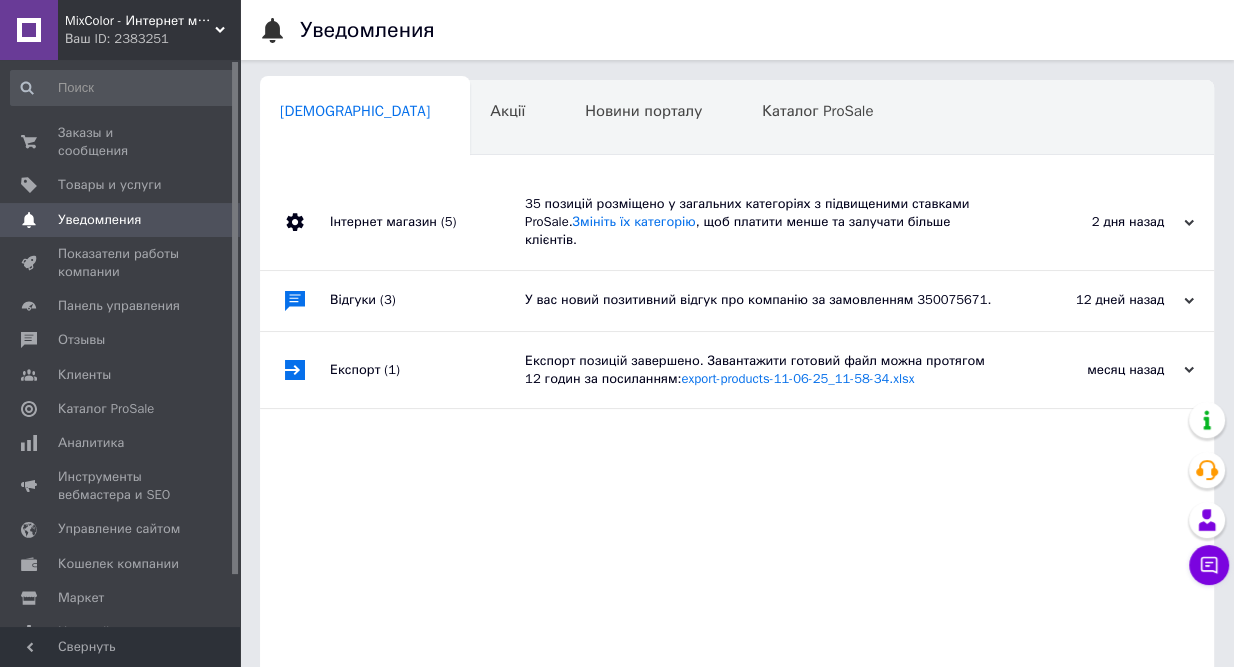click on "Експорт   (1)" at bounding box center [427, 370] 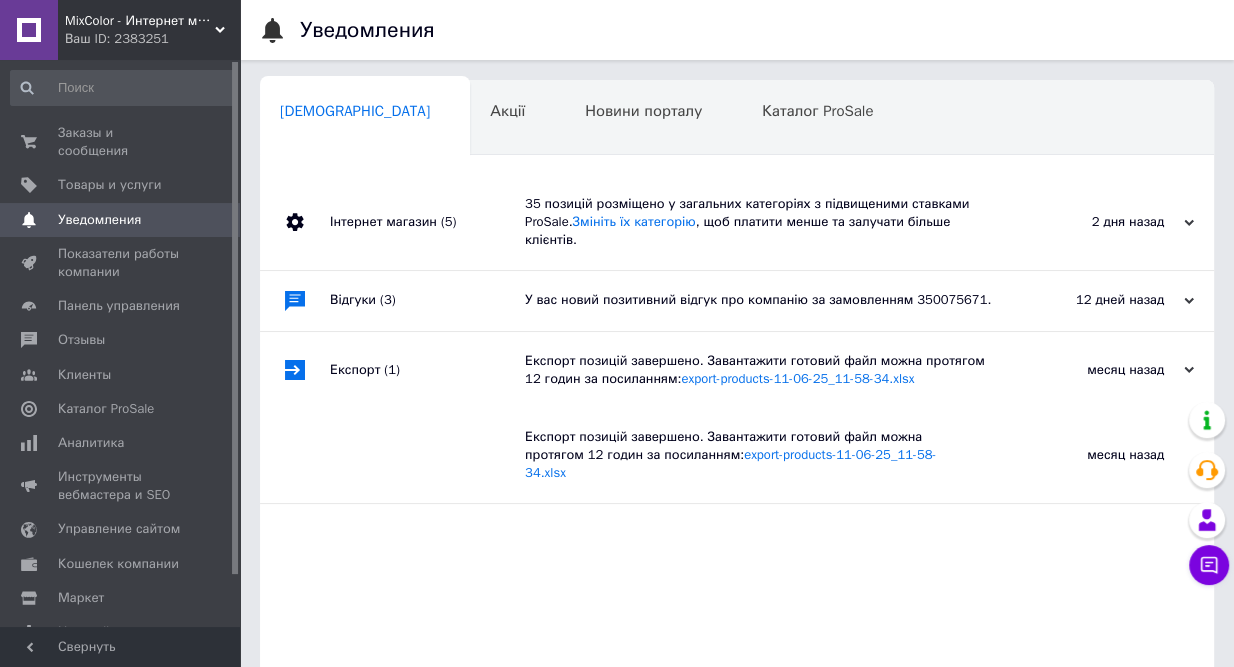 click on "Відгуки   (3)" at bounding box center [427, 301] 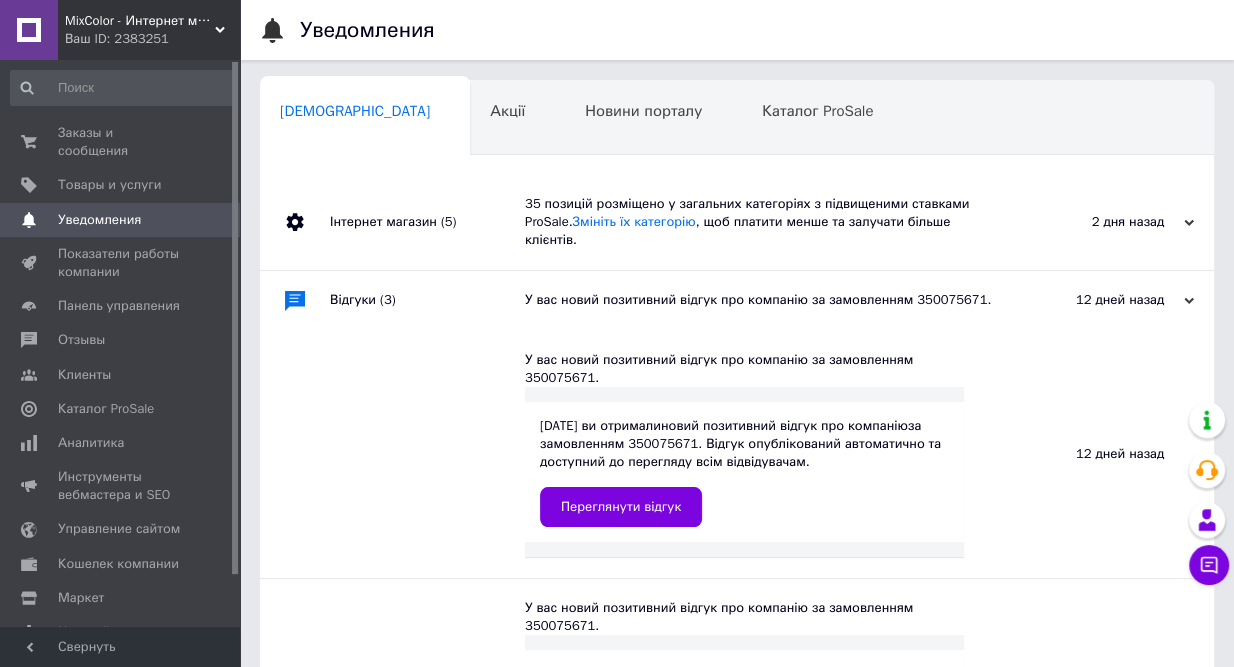 click on "Інтернет магазин   (5)" at bounding box center [427, 222] 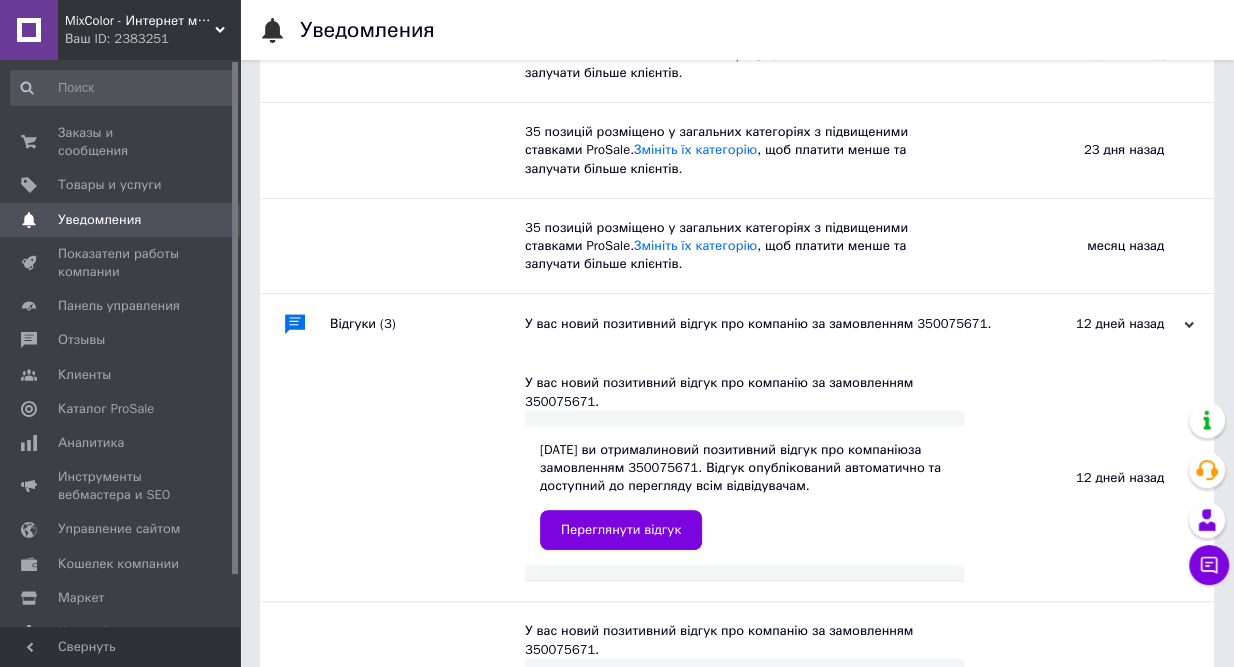 scroll, scrollTop: 0, scrollLeft: 0, axis: both 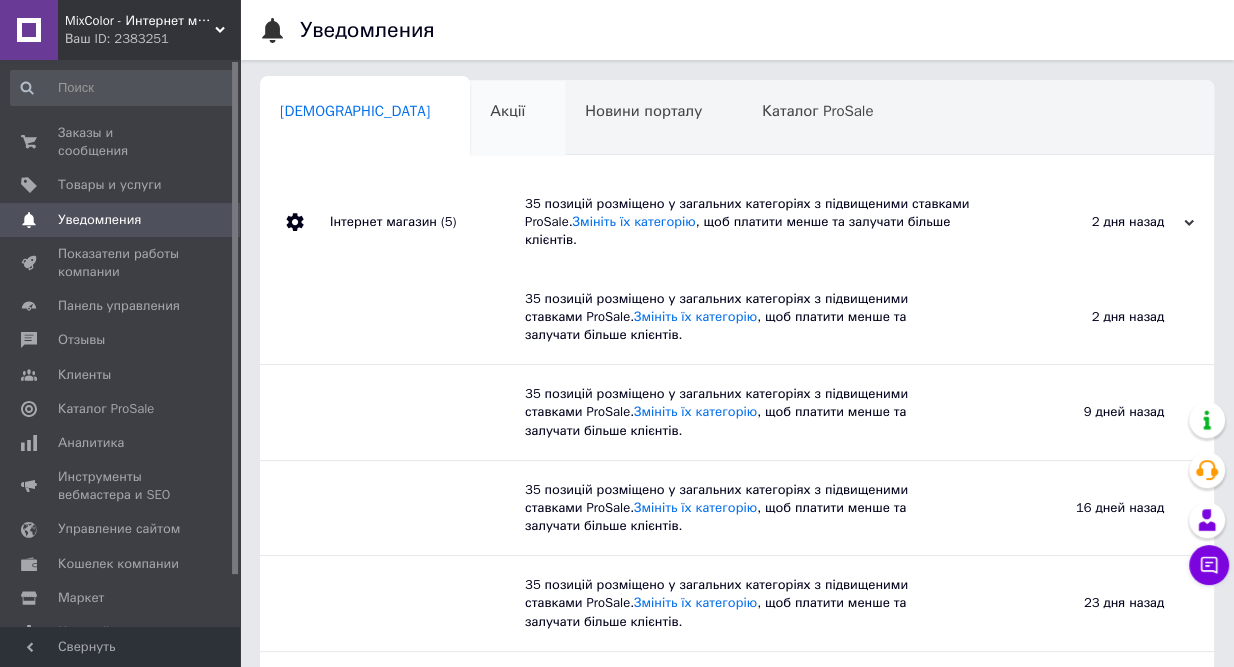click on "Акції" at bounding box center (507, 111) 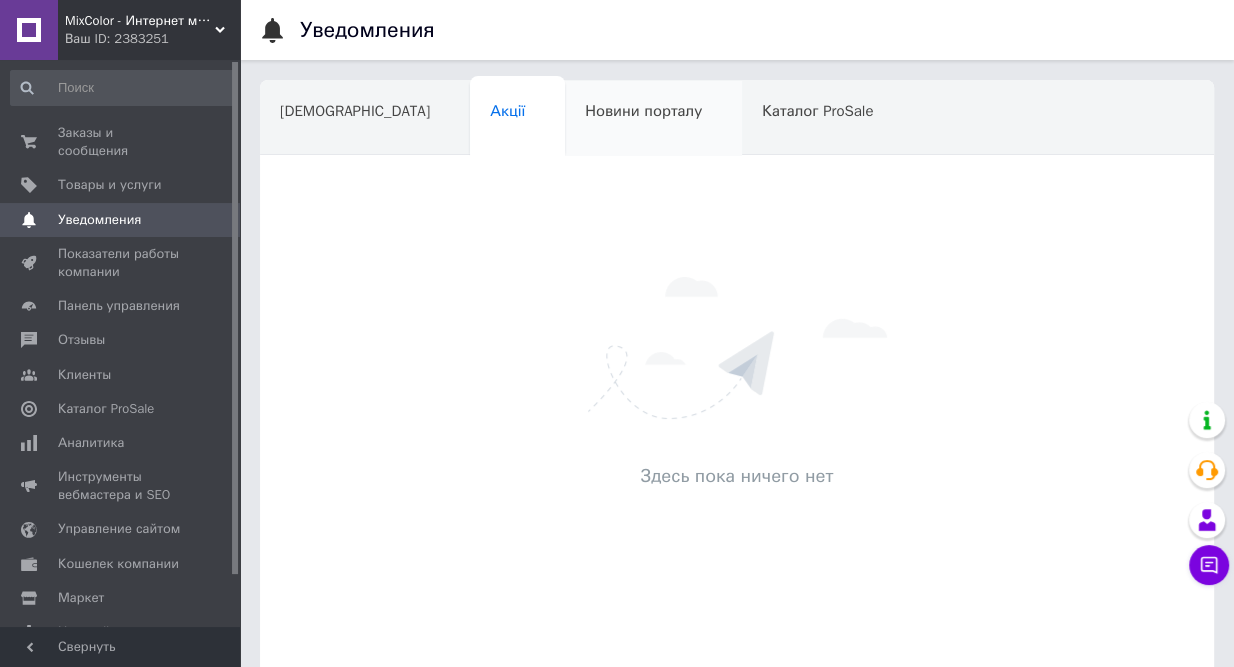 click on "Новини порталу" at bounding box center [643, 111] 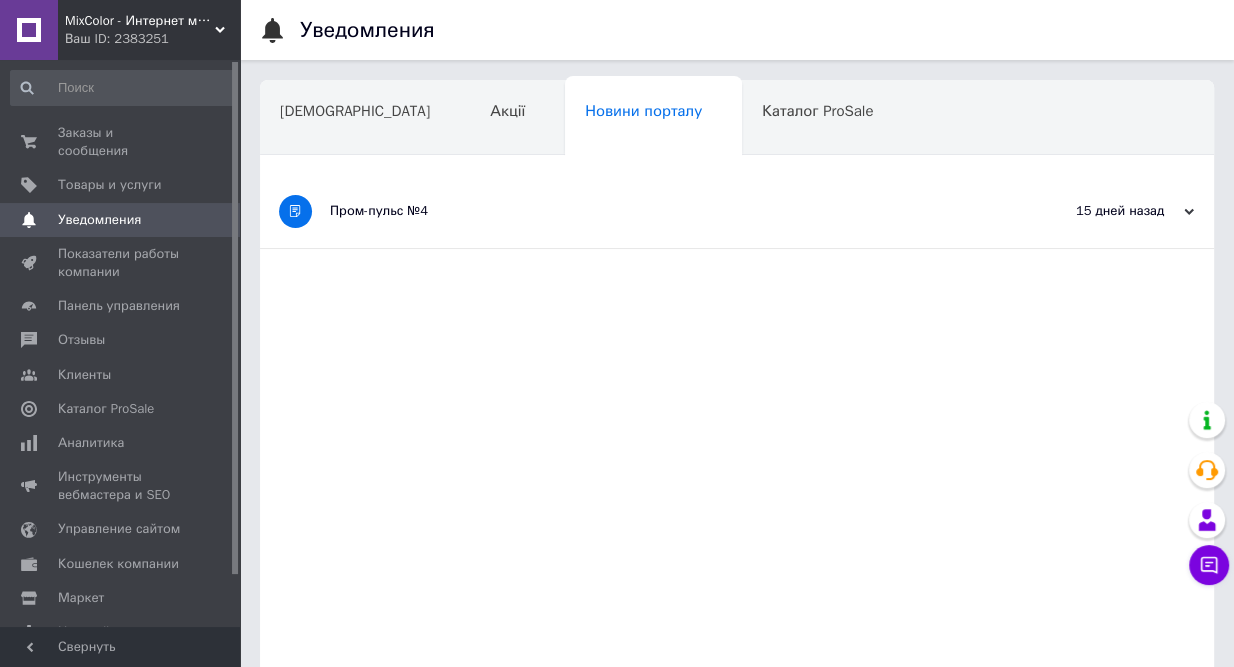 click on "Пром-пульс №4" at bounding box center [662, 211] 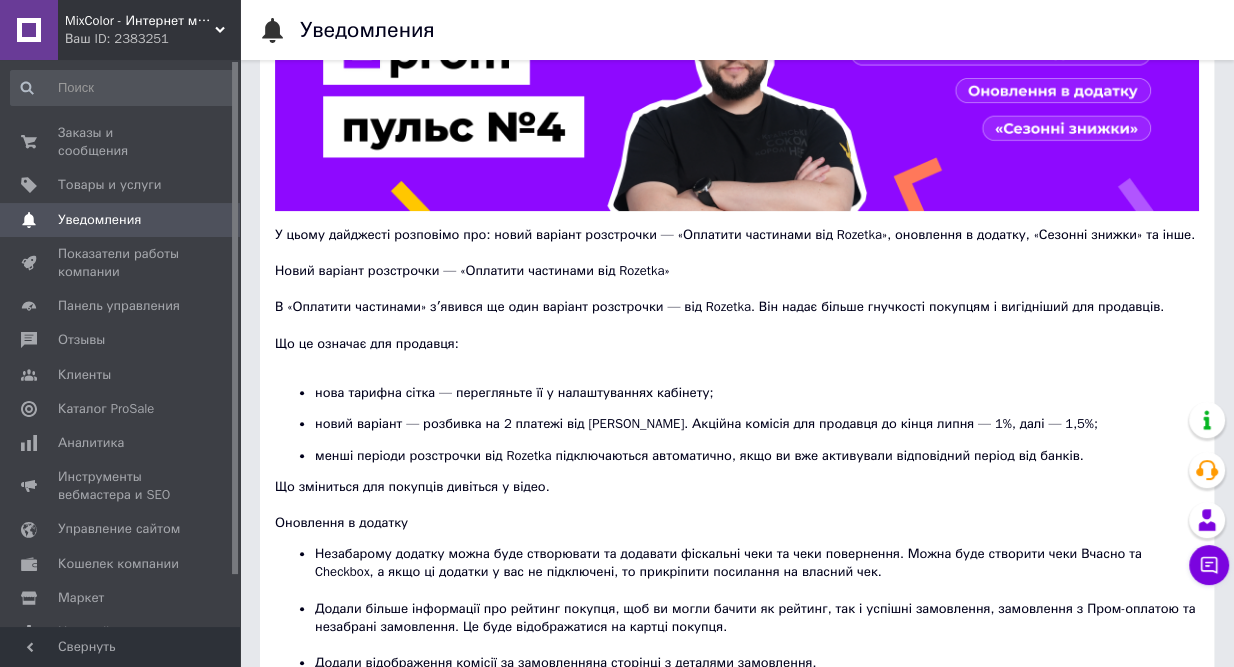 scroll, scrollTop: 0, scrollLeft: 0, axis: both 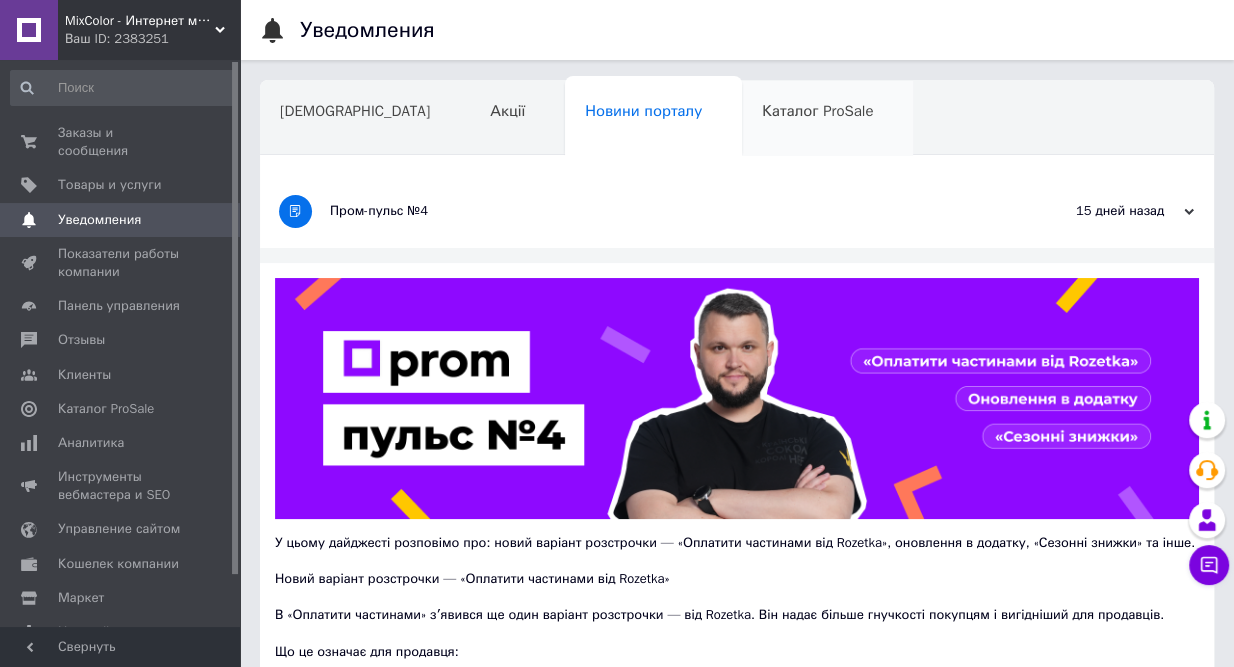 click on "Каталог ProSale" at bounding box center [817, 111] 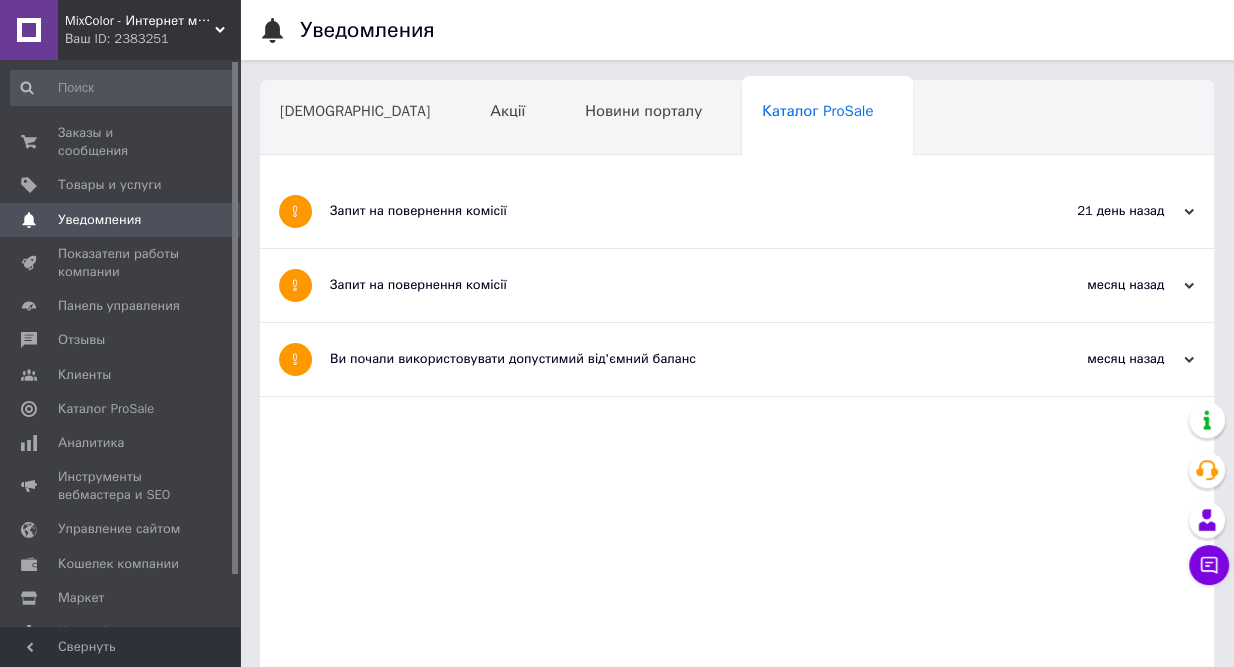 click on "Навчання та заходи" at bounding box center (351, 187) 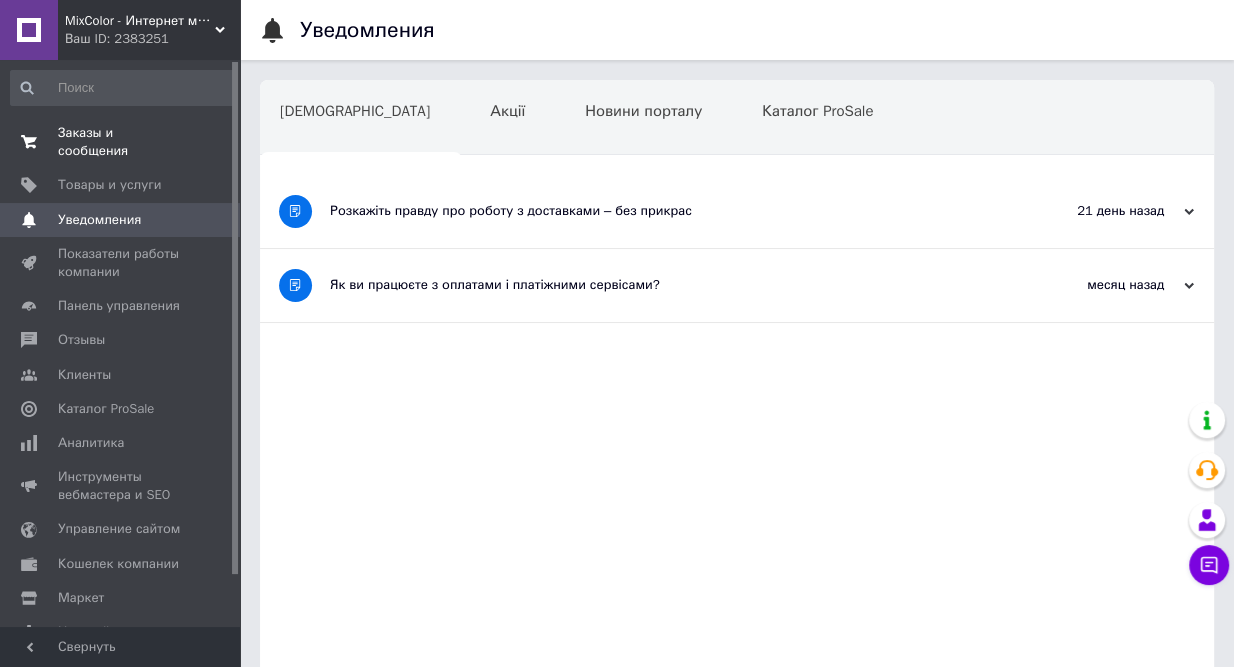 click on "Заказы и сообщения" at bounding box center (121, 142) 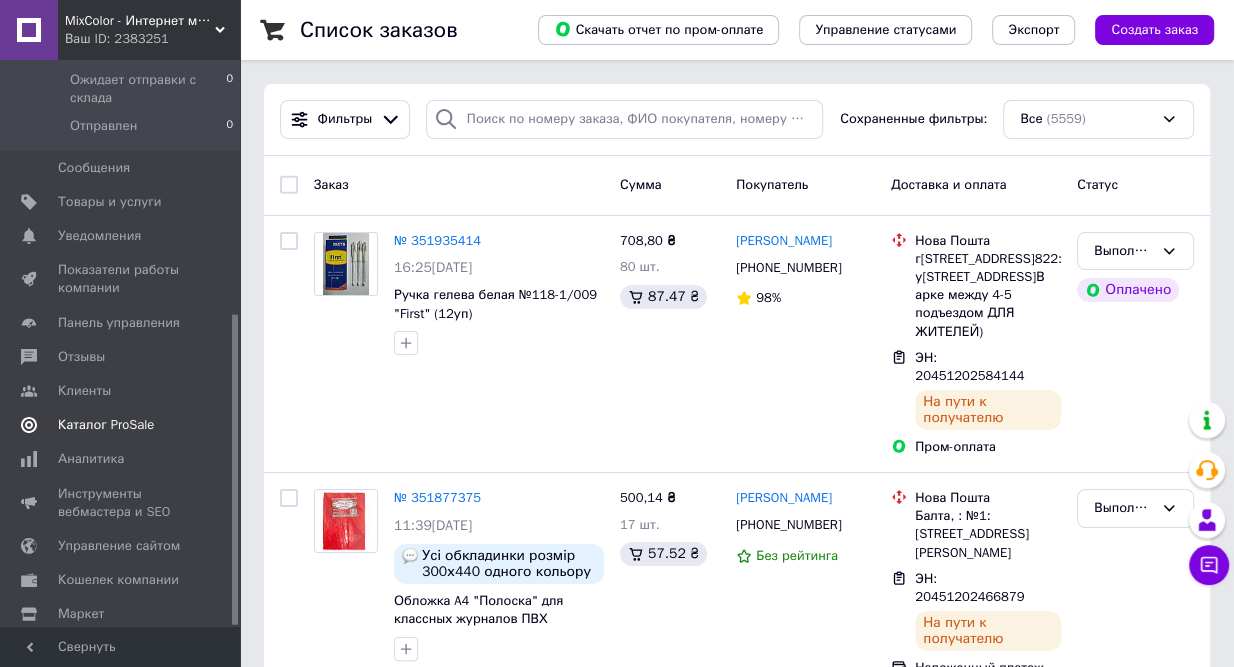scroll, scrollTop: 463, scrollLeft: 0, axis: vertical 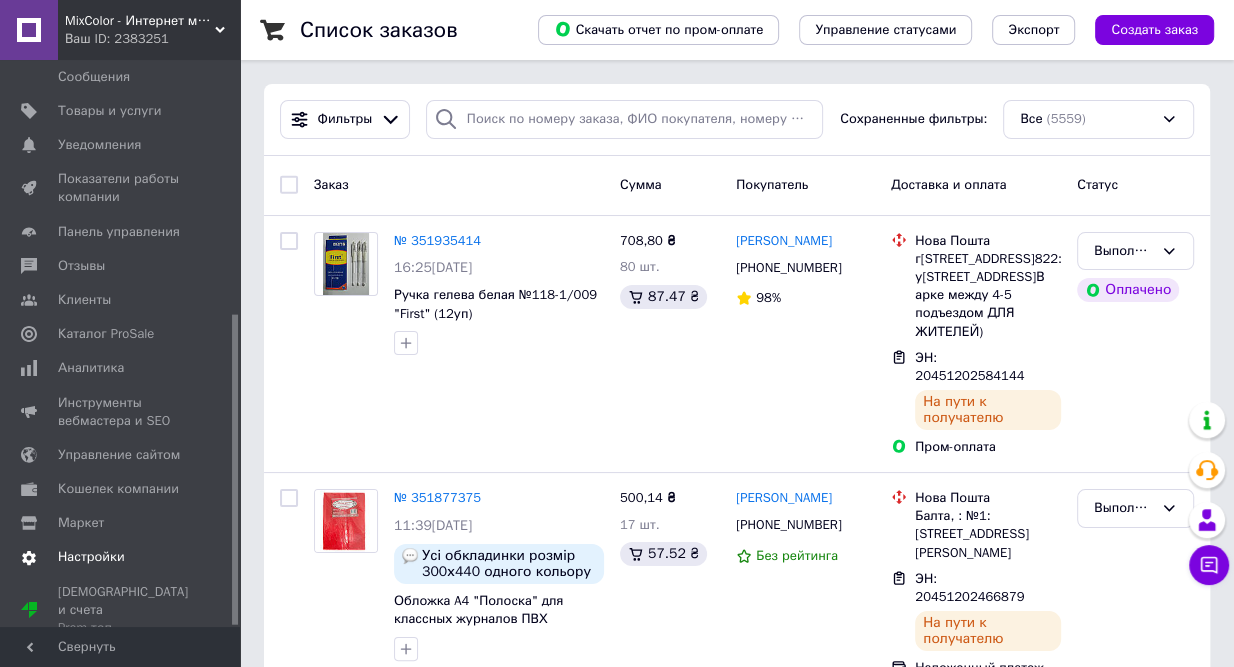 click on "Настройки" at bounding box center (91, 557) 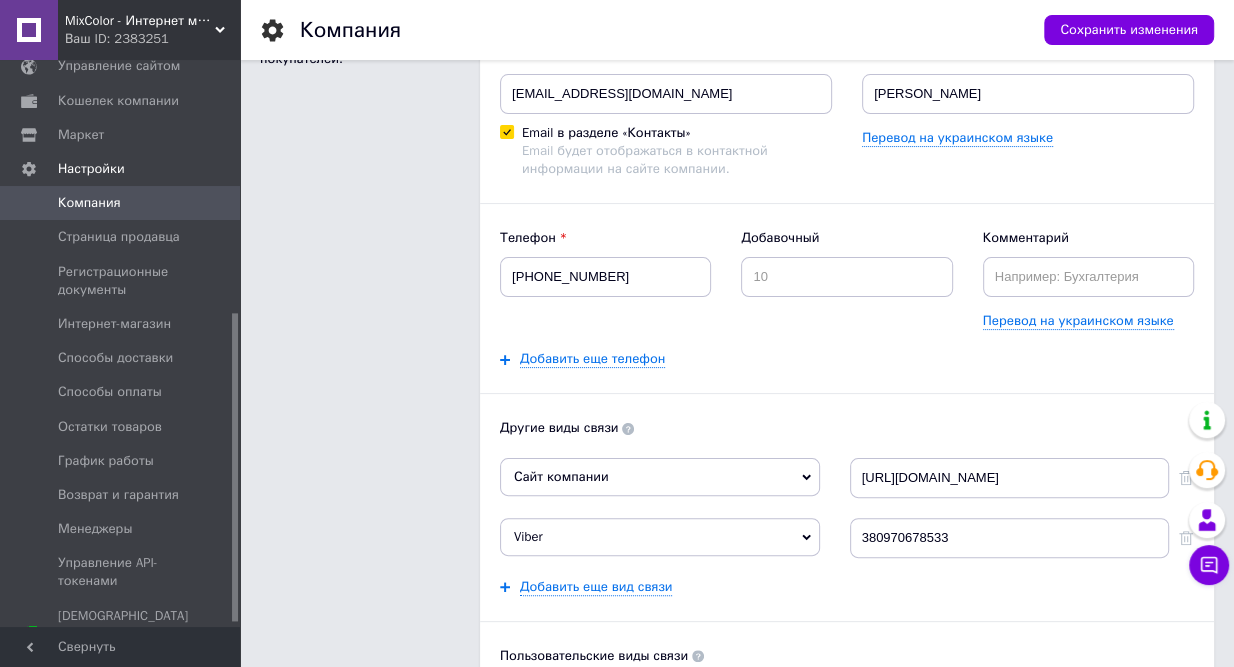 scroll, scrollTop: 363, scrollLeft: 0, axis: vertical 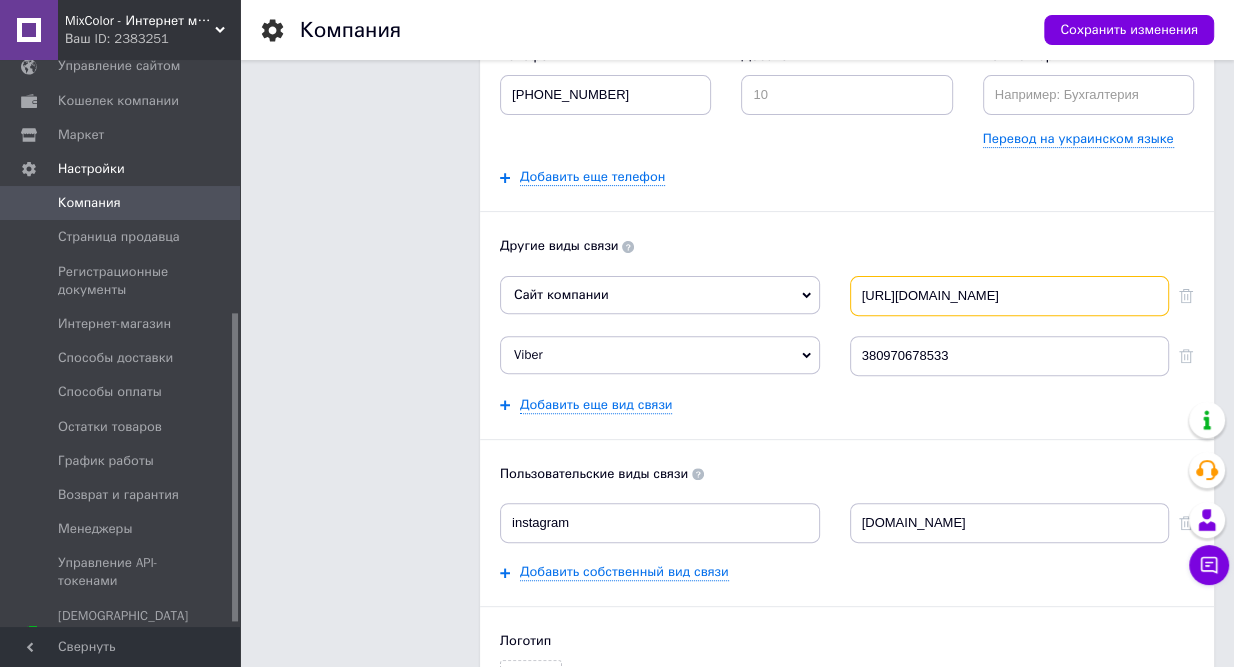 click on "[URL][DOMAIN_NAME]" at bounding box center (1010, 296) 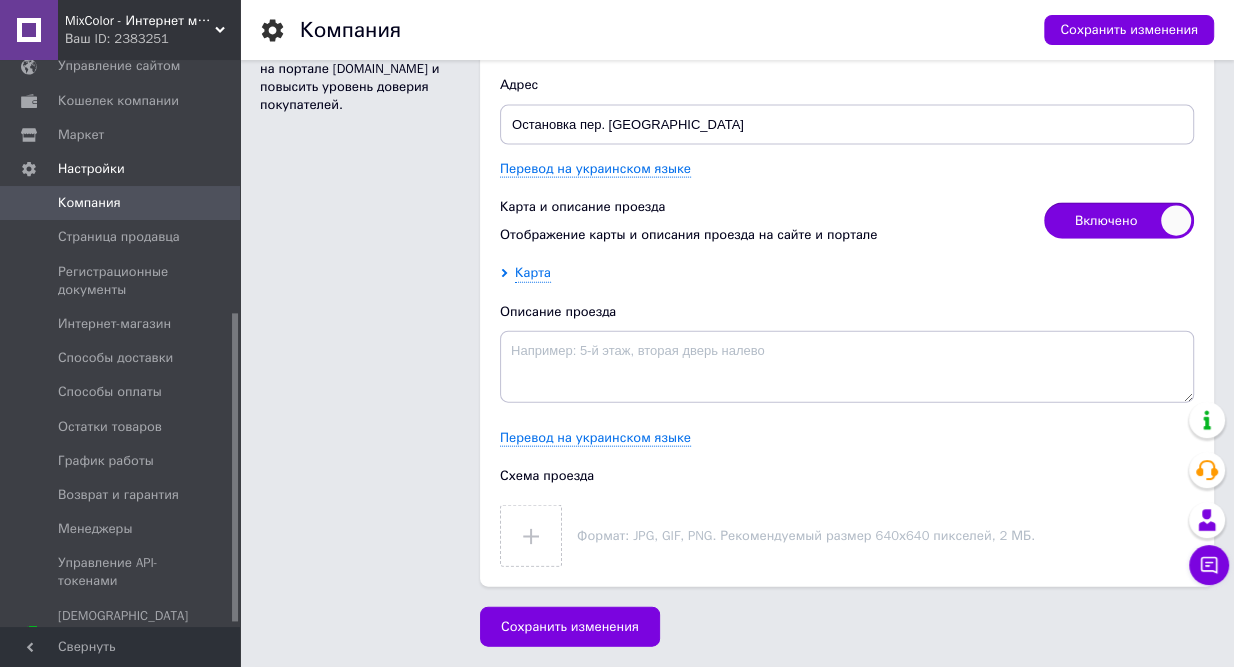scroll, scrollTop: 3092, scrollLeft: 0, axis: vertical 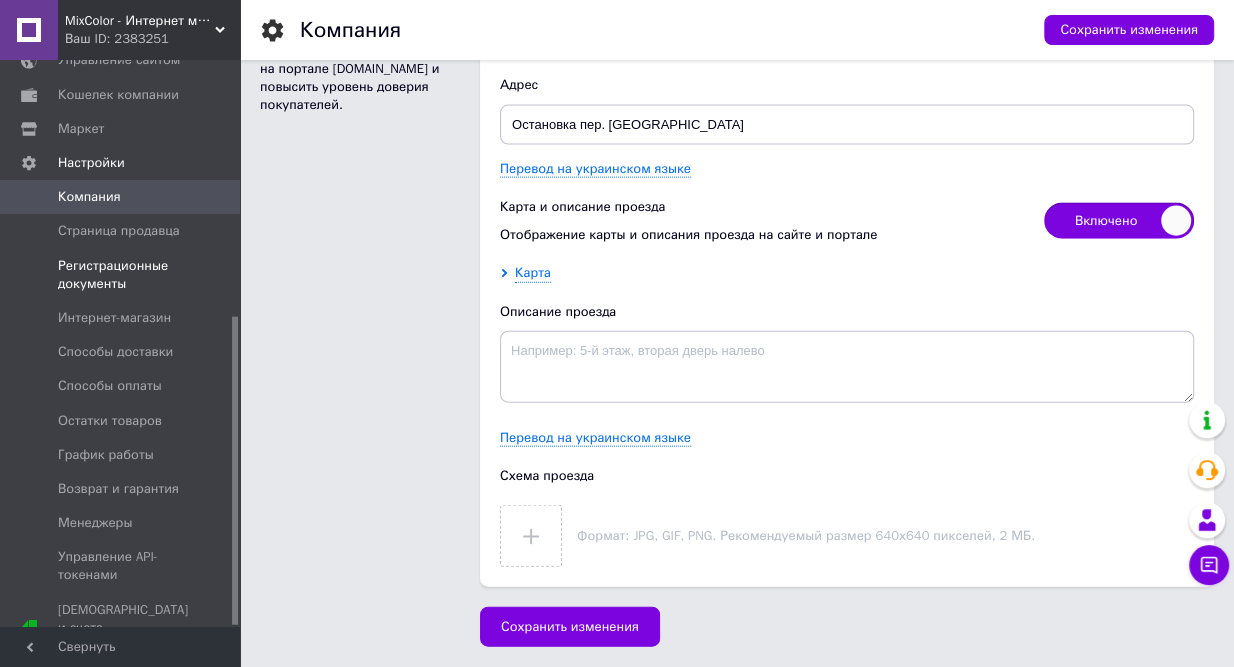 click on "Регистрационные документы" at bounding box center (121, 275) 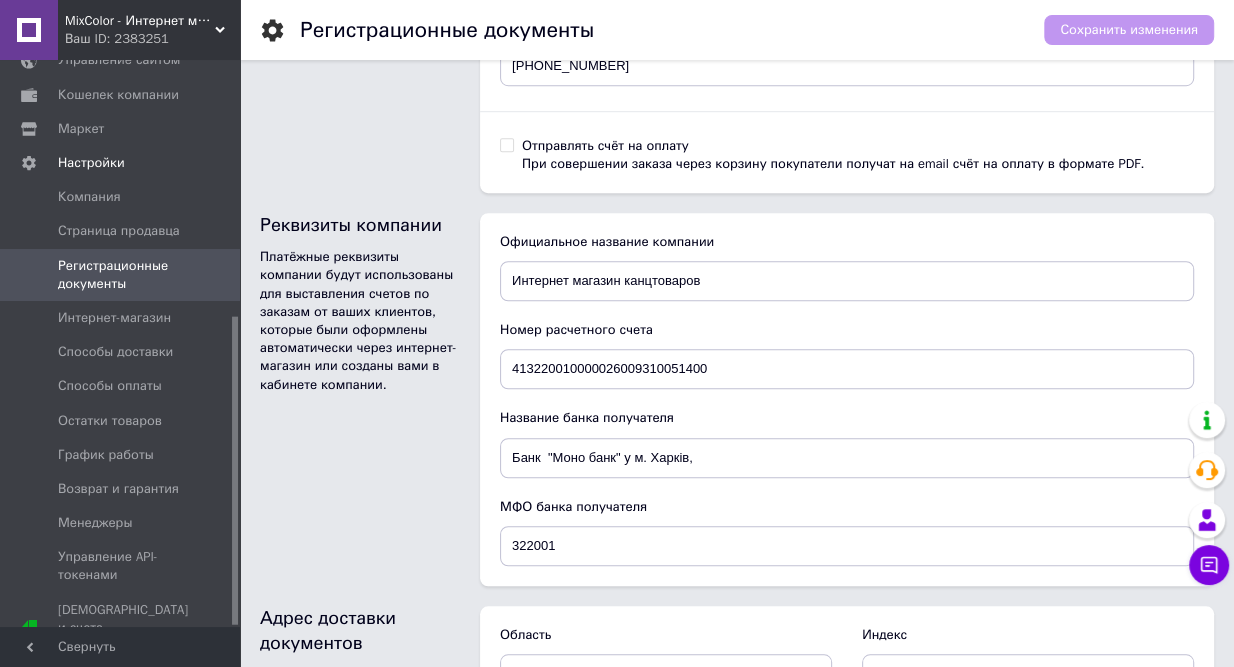 scroll, scrollTop: 1177, scrollLeft: 0, axis: vertical 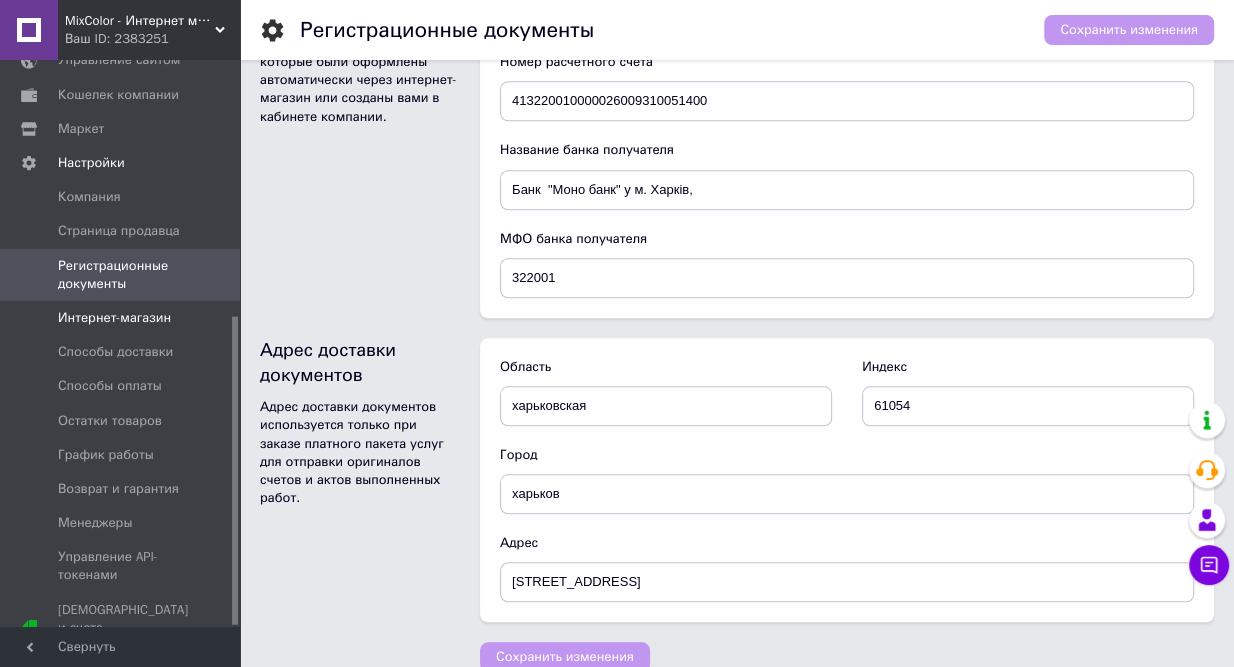 click on "Интернет-магазин" at bounding box center (122, 318) 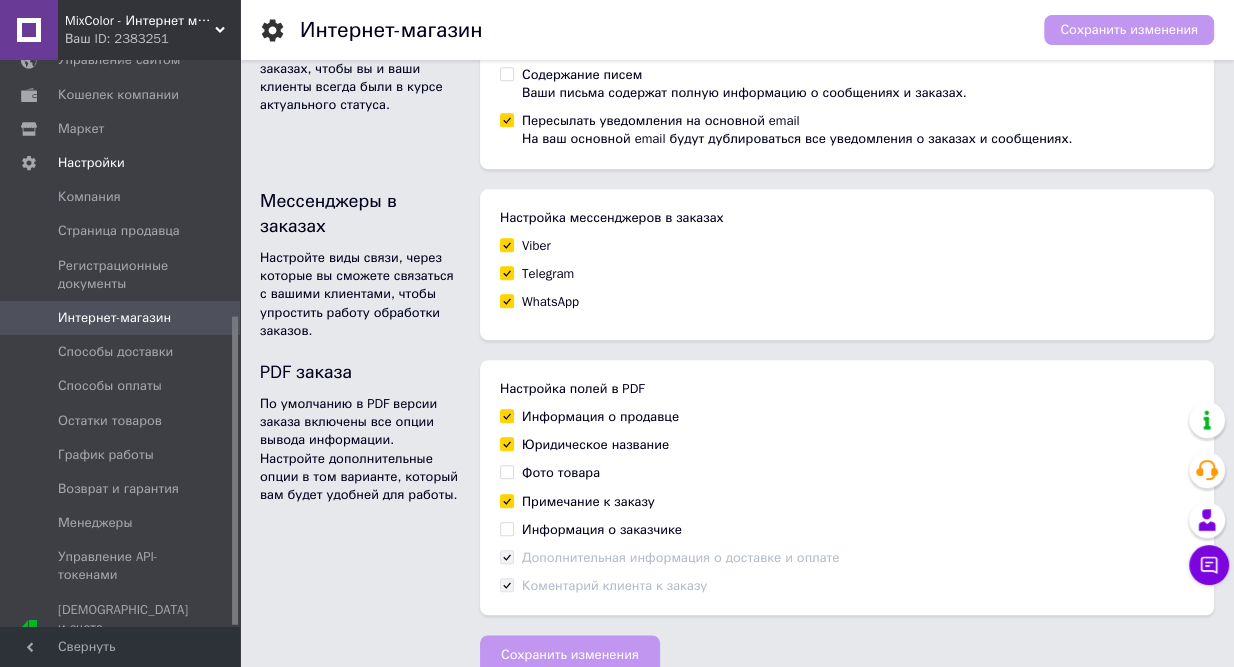scroll, scrollTop: 981, scrollLeft: 0, axis: vertical 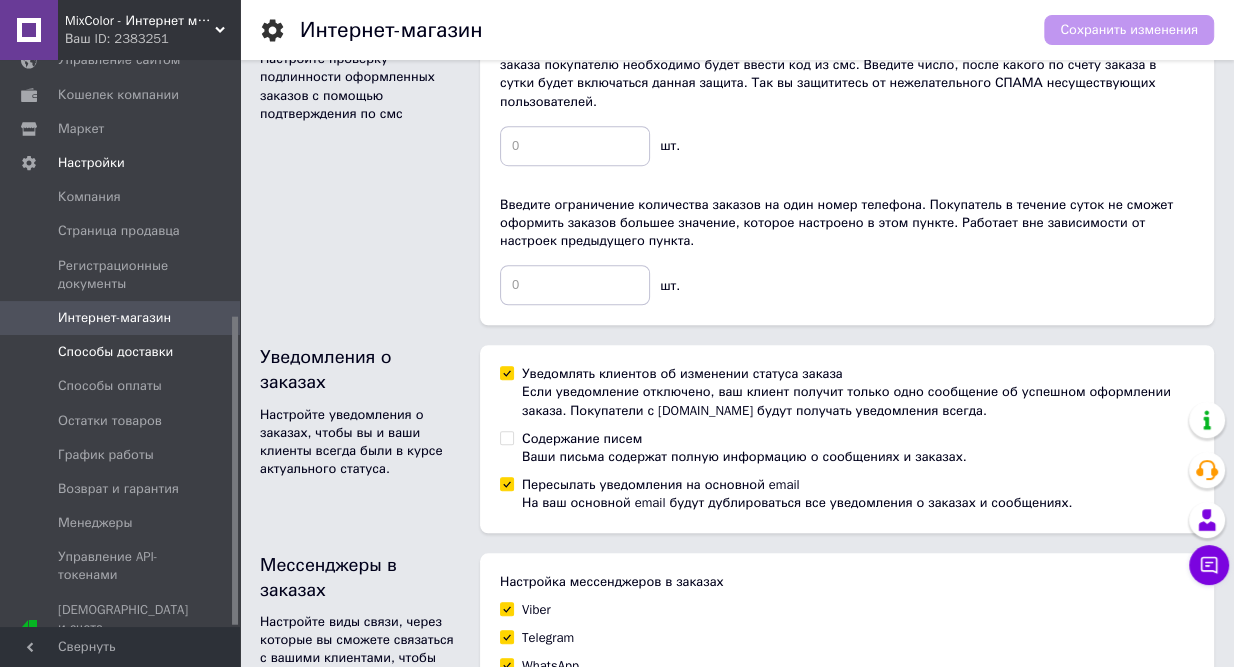 click on "Способы доставки" at bounding box center [115, 352] 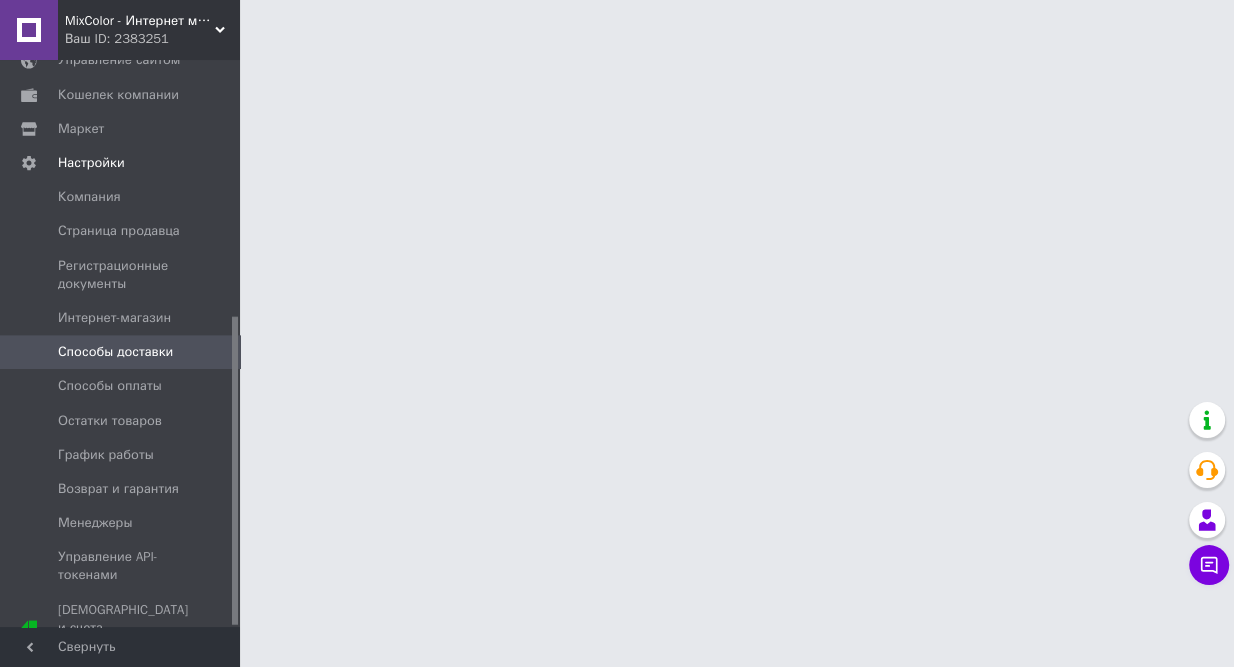 scroll, scrollTop: 0, scrollLeft: 0, axis: both 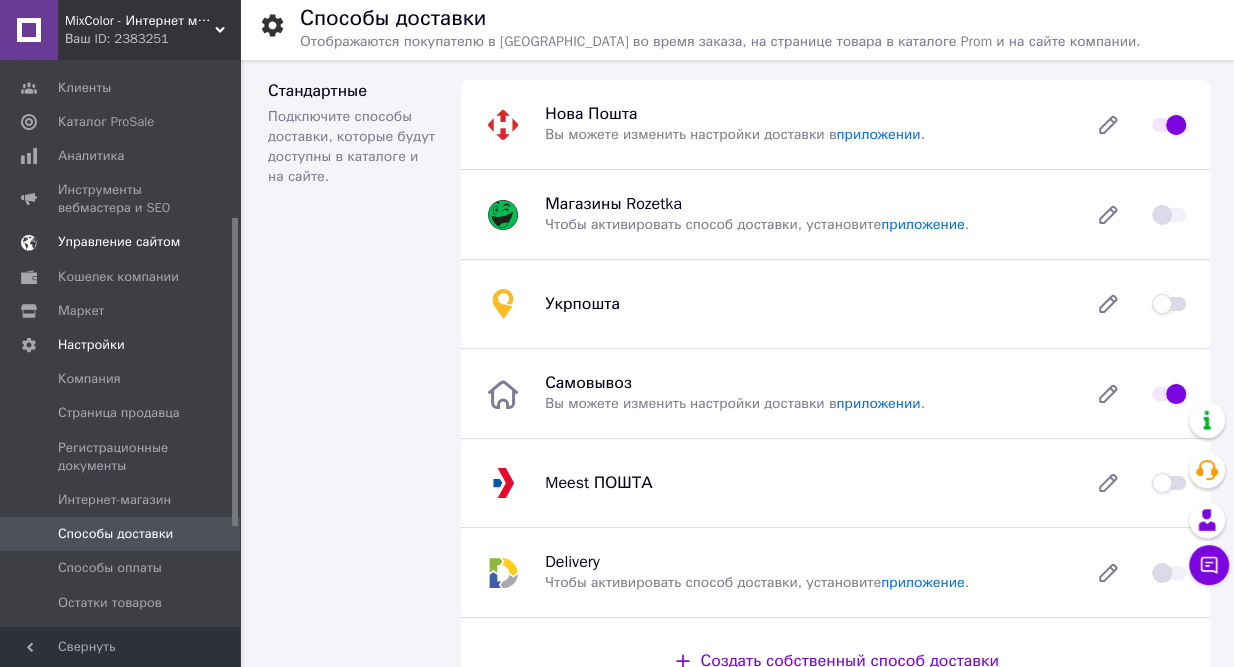 click on "Управление сайтом" at bounding box center (119, 242) 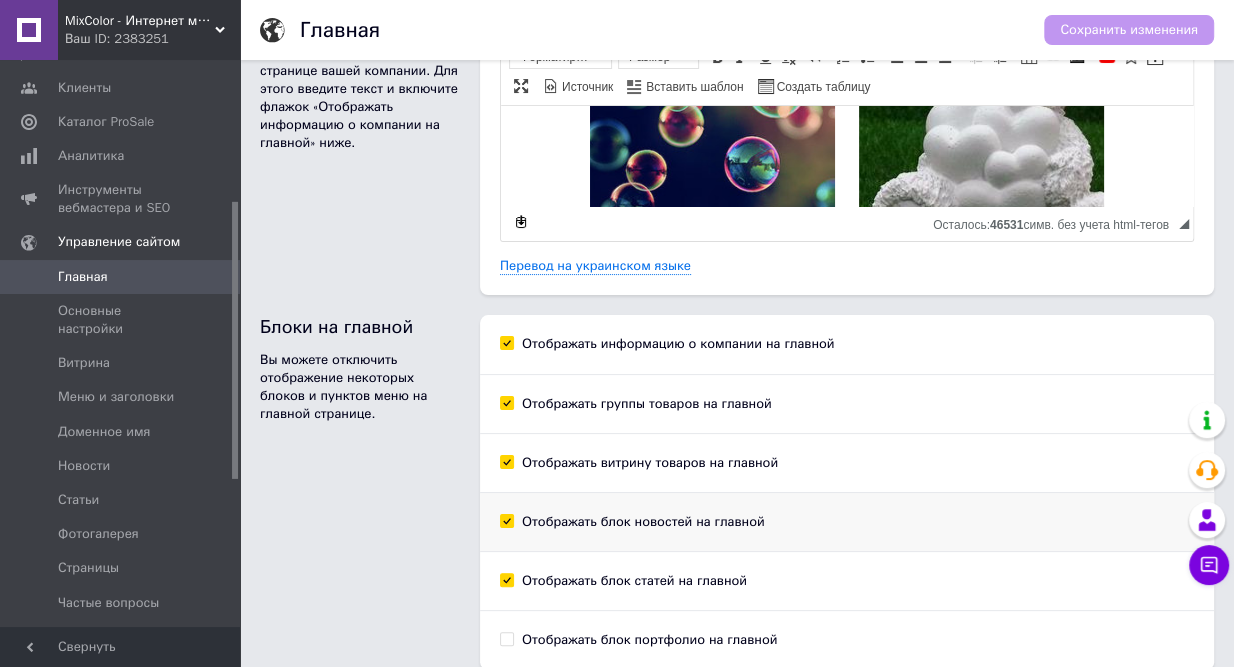 scroll, scrollTop: 199, scrollLeft: 0, axis: vertical 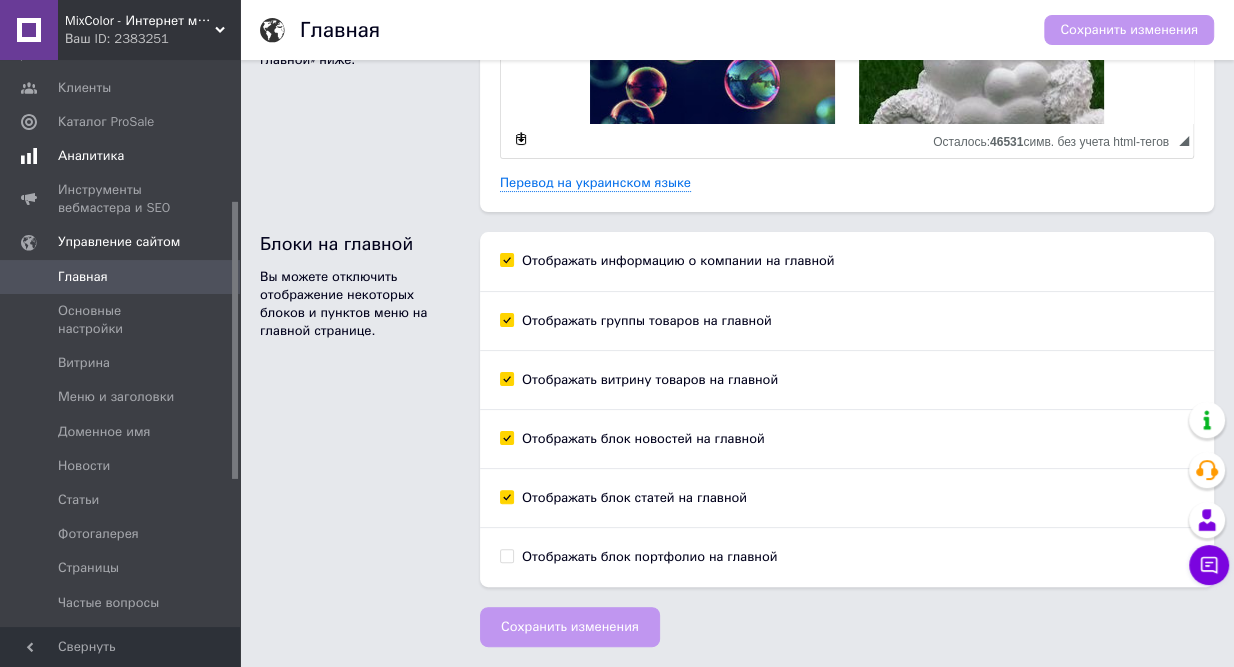 click on "Аналитика" at bounding box center [91, 156] 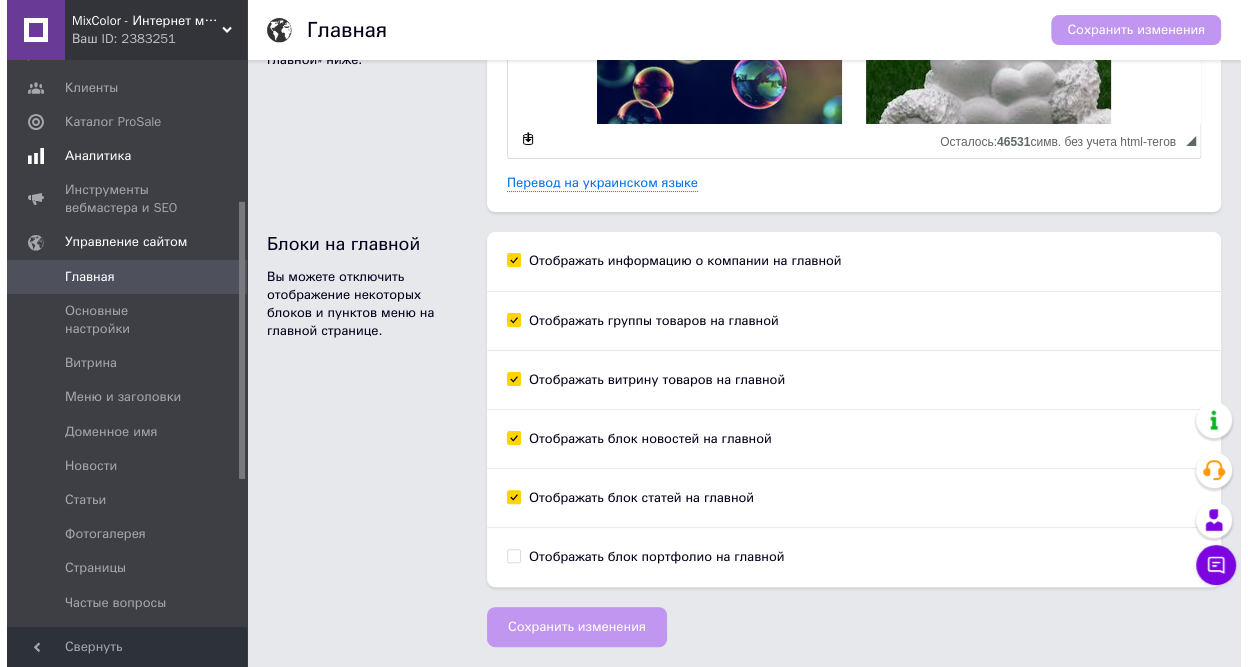 scroll, scrollTop: 0, scrollLeft: 0, axis: both 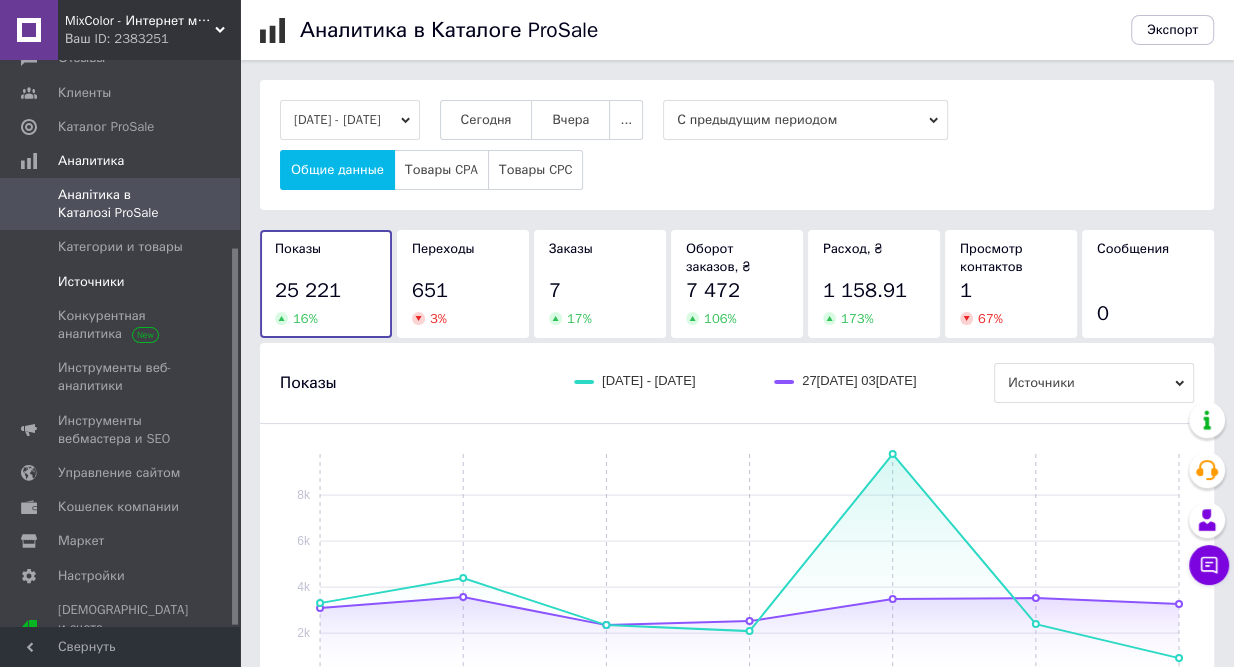 click on "Источники" at bounding box center [91, 282] 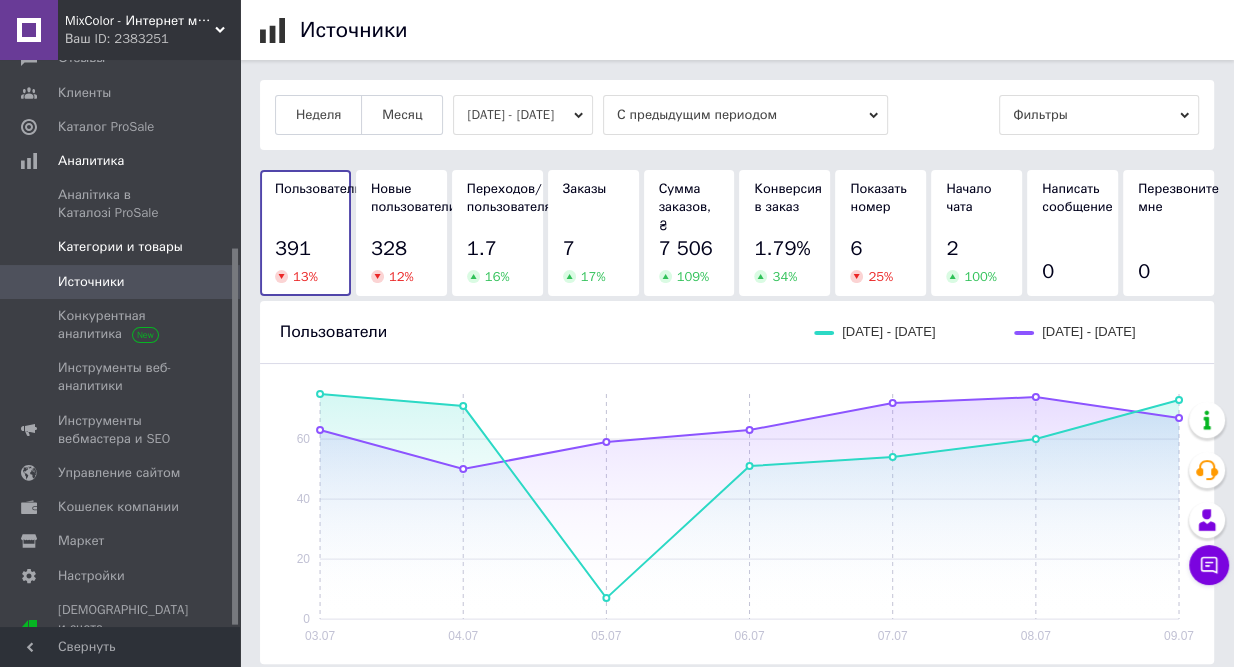 click on "Категории и товары" at bounding box center [120, 247] 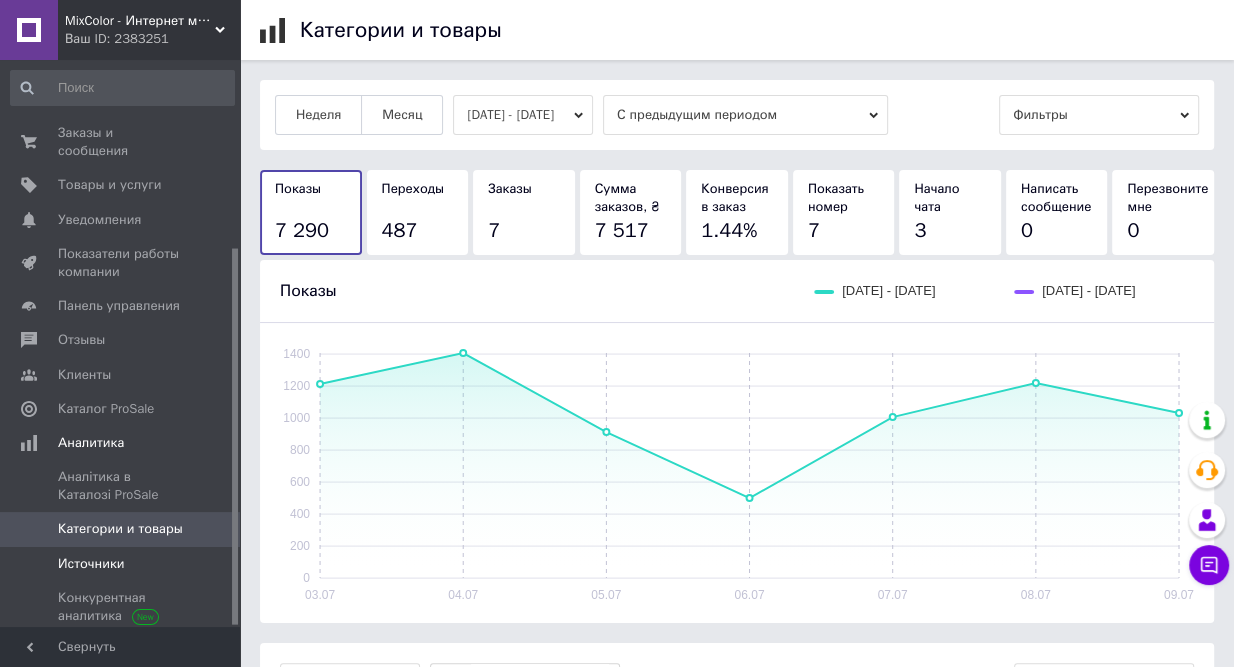 scroll, scrollTop: 282, scrollLeft: 0, axis: vertical 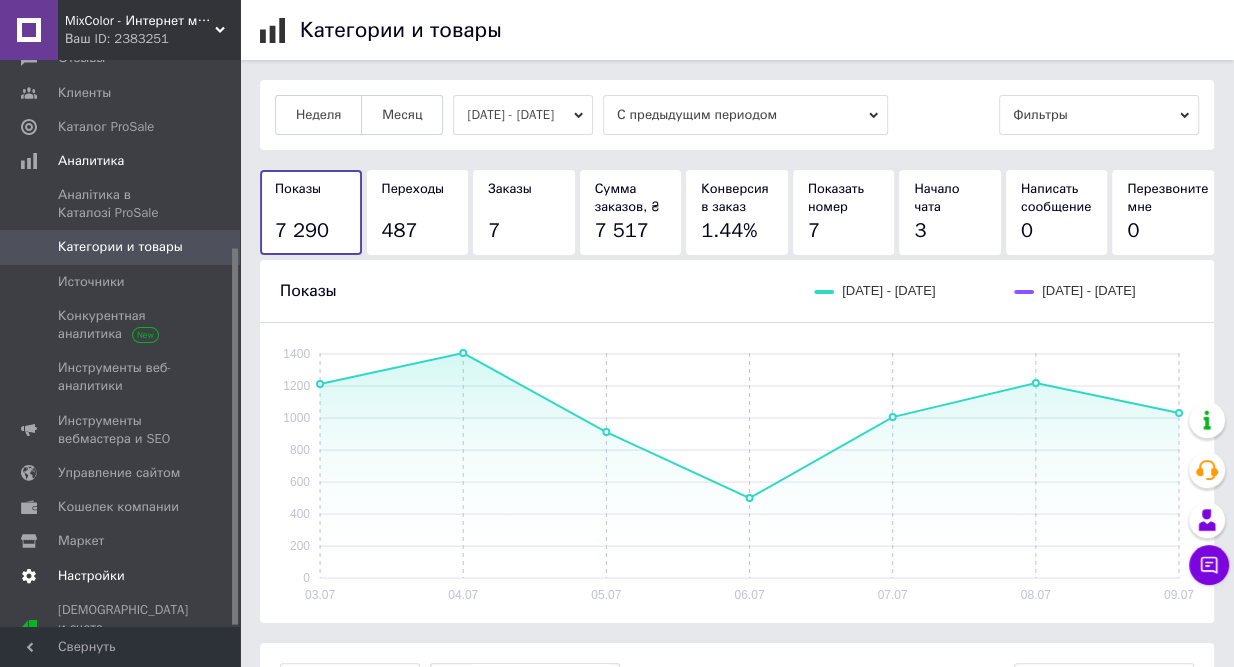 click on "Настройки" at bounding box center (91, 576) 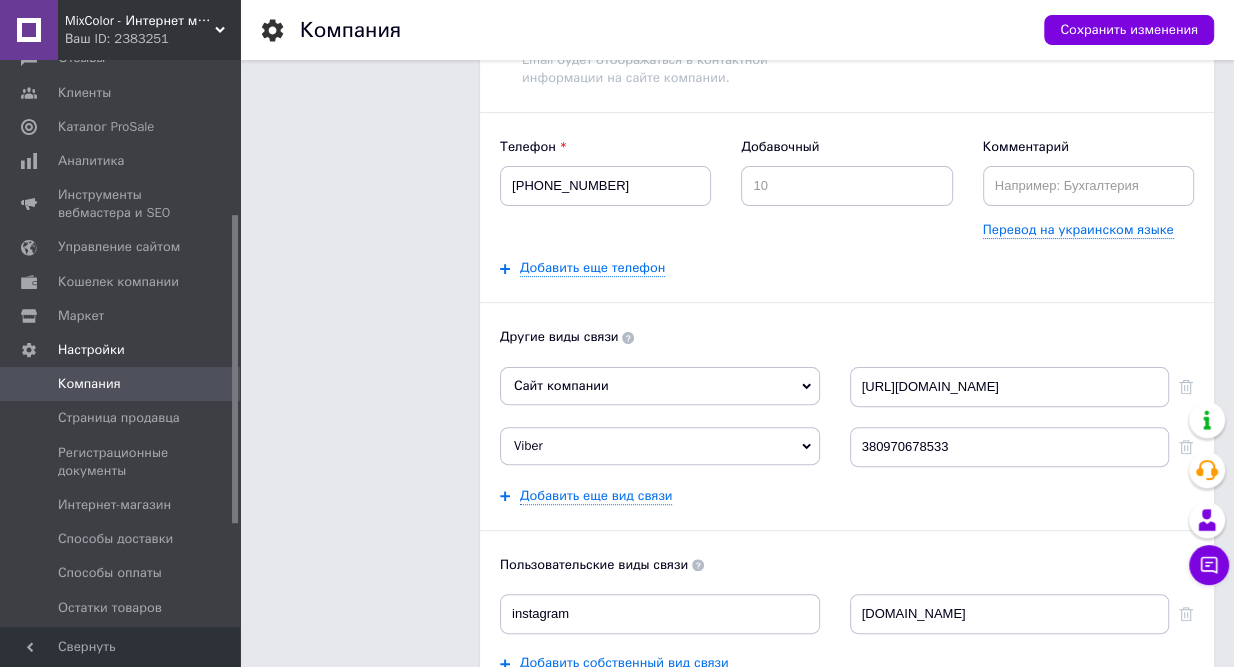 scroll, scrollTop: 363, scrollLeft: 0, axis: vertical 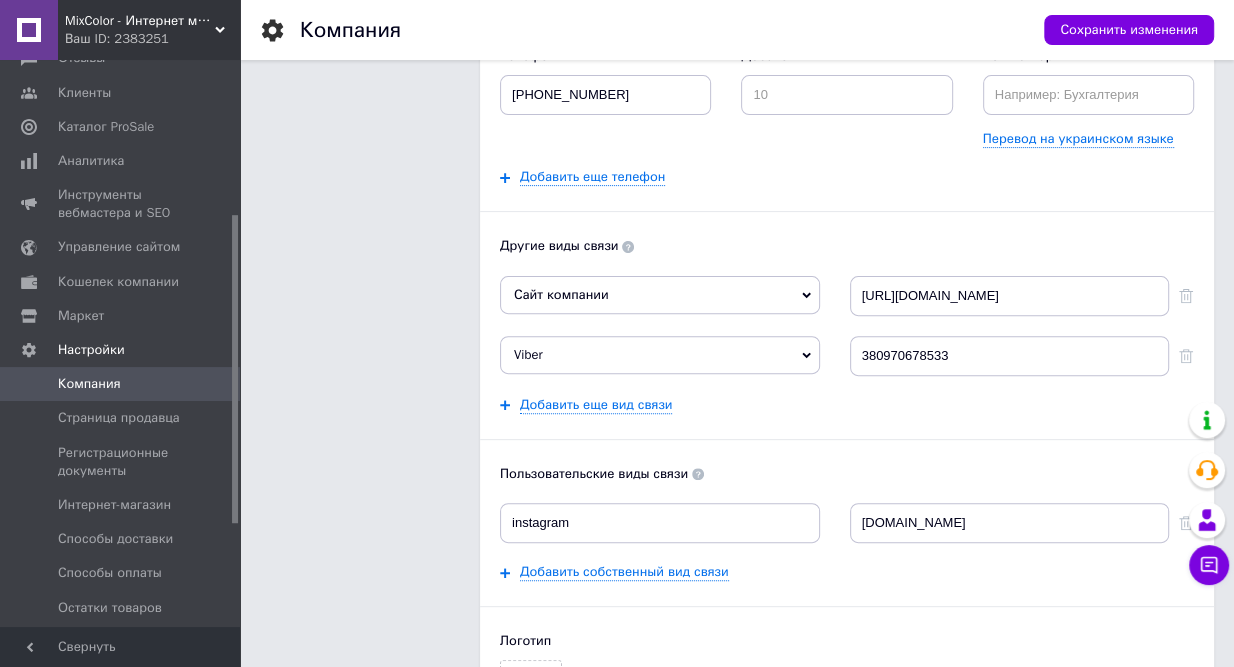 click 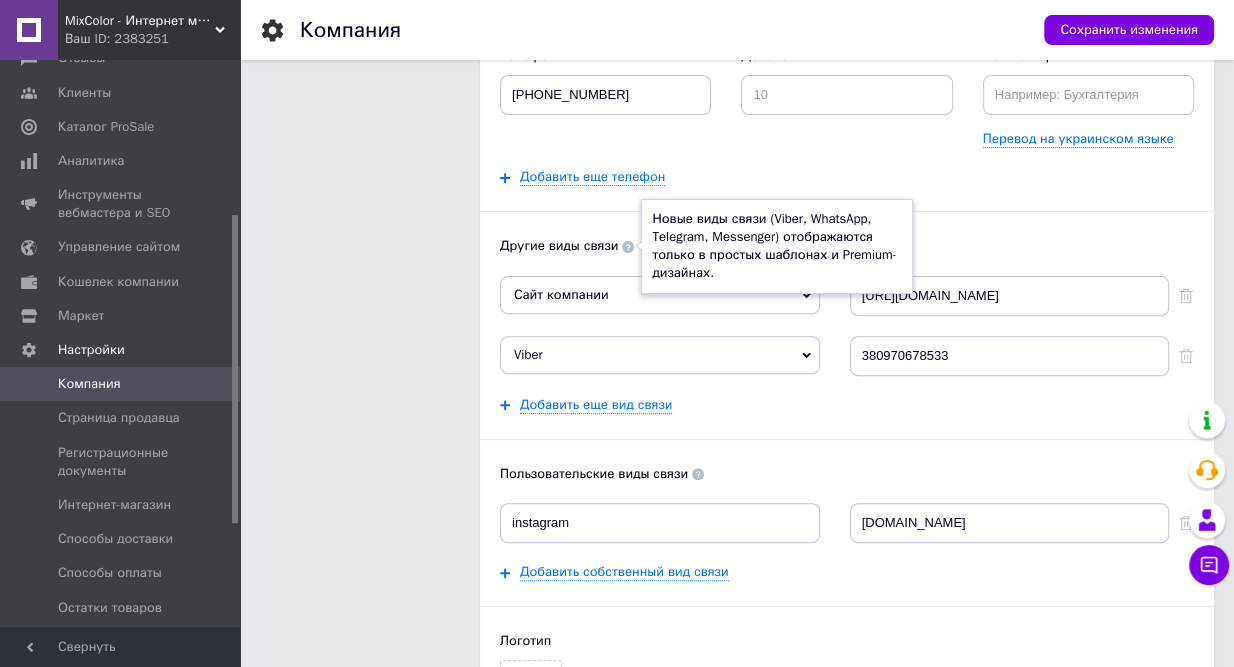 click on "Название MixColor - Интернет магазин канцтоваров, товаров для школы, офиса и дома Перевод на украинском языке Email [EMAIL_ADDRESS][DOMAIN_NAME] Email в разделе «Контакты» Email будет отображаться в контактной информации на сайте компании. Контактное лицо [PERSON_NAME] на украинском языке Телефон [PHONE_NUMBER] Добавочный Комментарий Перевод на украинском языке Добавить еще телефон Другие виды связи   Новые виды связи (Viber, WhatsApp, Telegram, Messenger)
отображаются только в простых шаблонах и Premium-дизайнах. Сайт компании Skype WhatsApp Telegram Messenger ICQ [URL][DOMAIN_NAME] Viber Skype WhatsApp Telegram Messenger ICQ 380970678533   instagram [DOMAIN_NAME]" at bounding box center [847, 229] 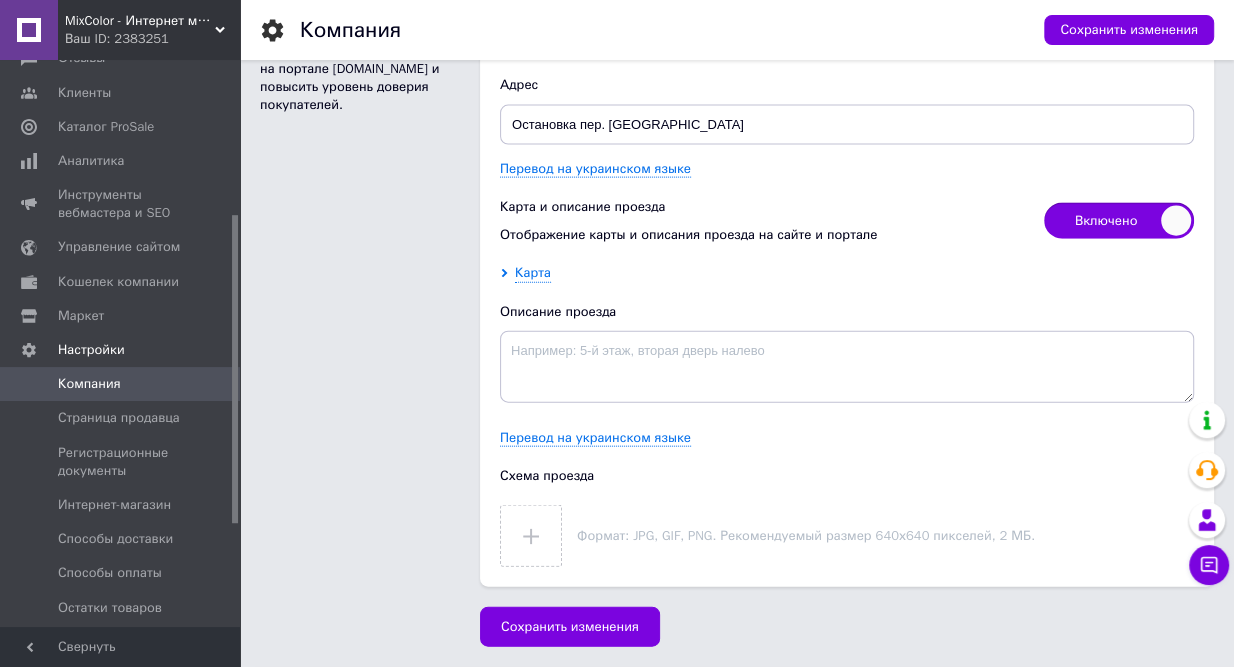 scroll, scrollTop: 3092, scrollLeft: 0, axis: vertical 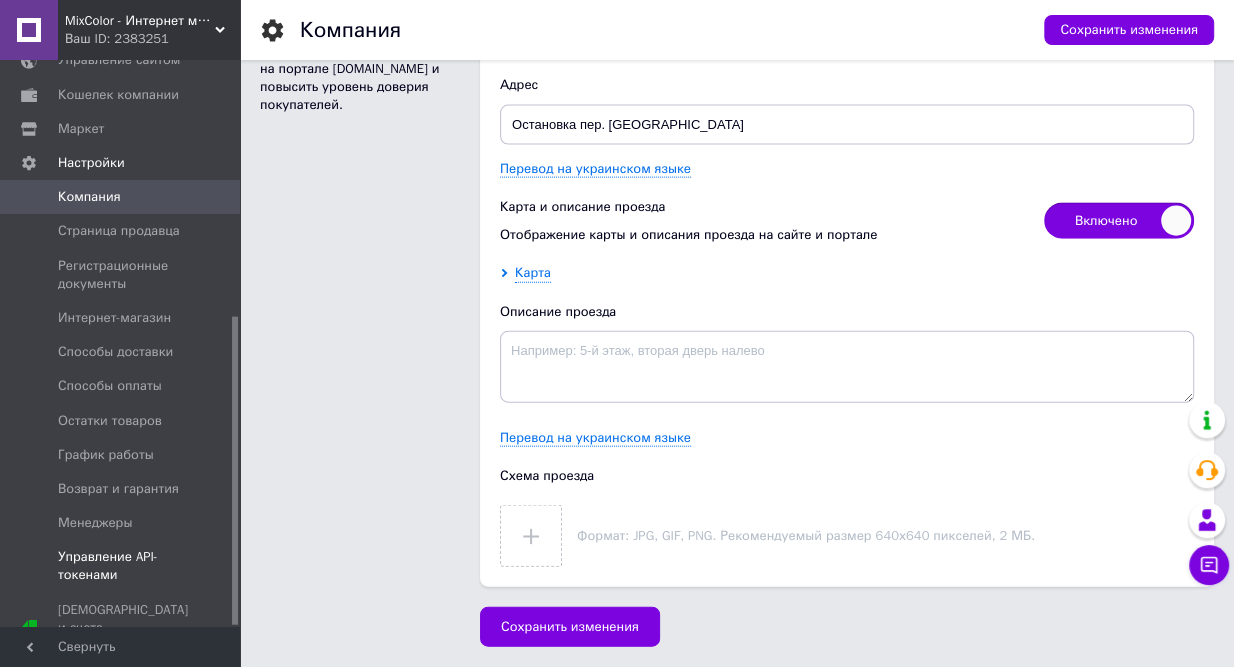 click on "Управление API-токенами" at bounding box center [121, 566] 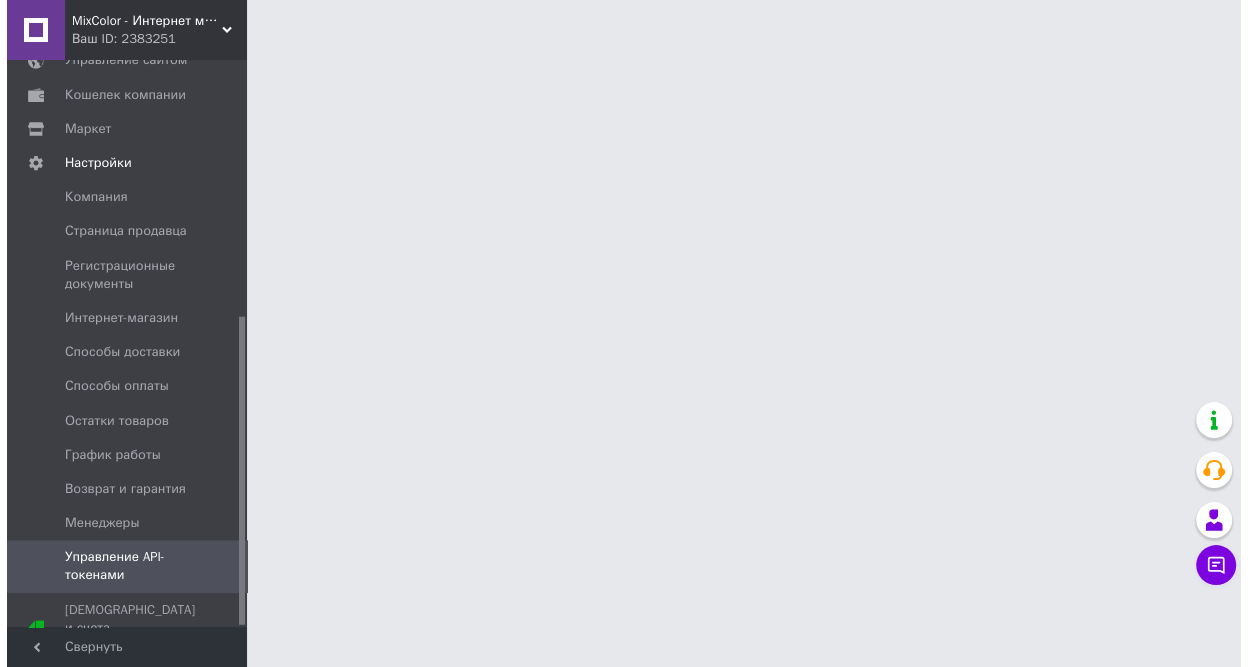 scroll, scrollTop: 0, scrollLeft: 0, axis: both 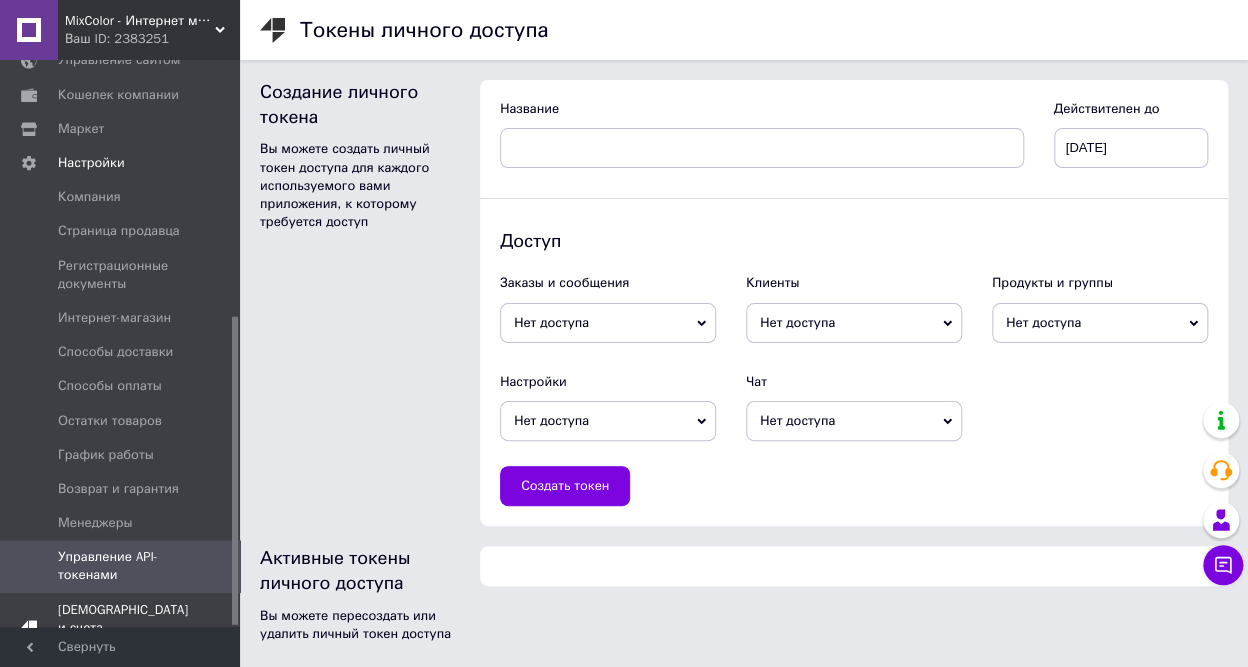 click on "Тарифы и счета Prom топ" at bounding box center [121, 628] 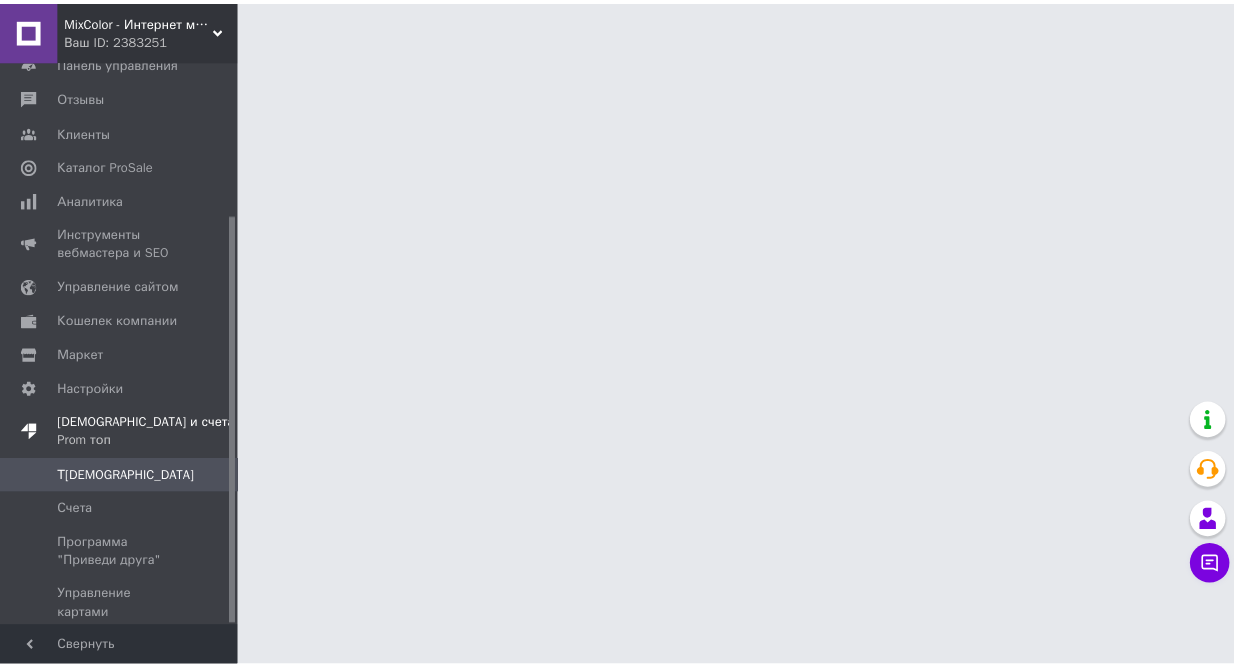 scroll, scrollTop: 212, scrollLeft: 0, axis: vertical 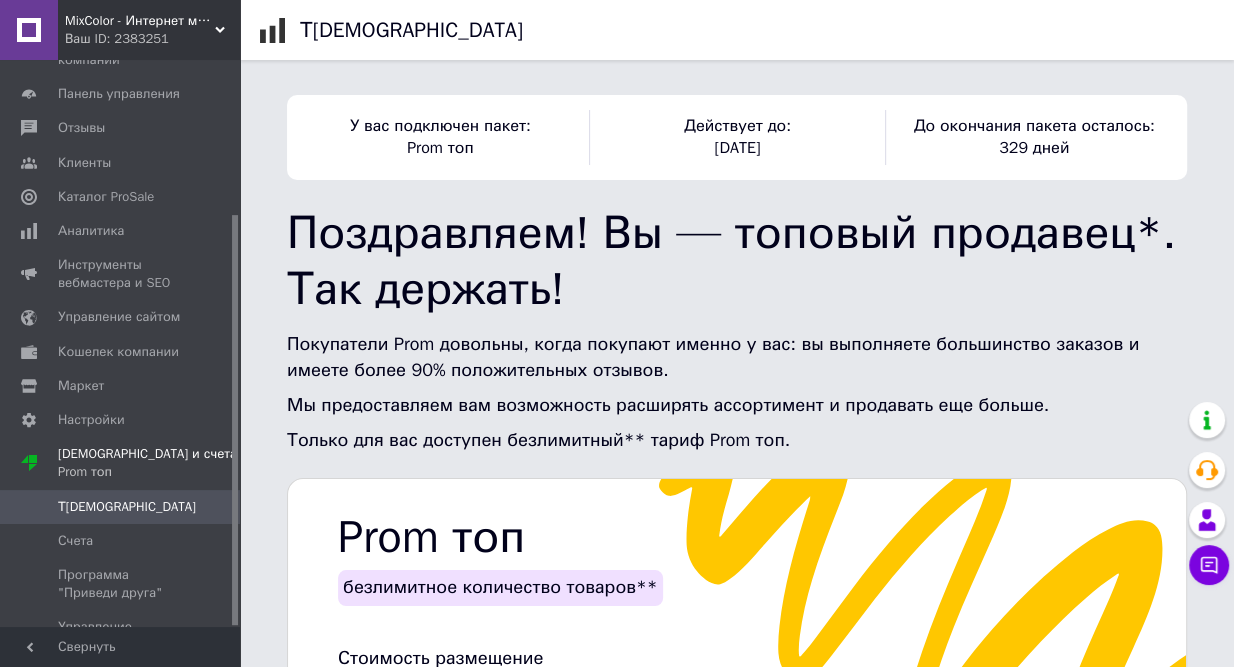 click on "Ваш ID: 2383251" at bounding box center (152, 39) 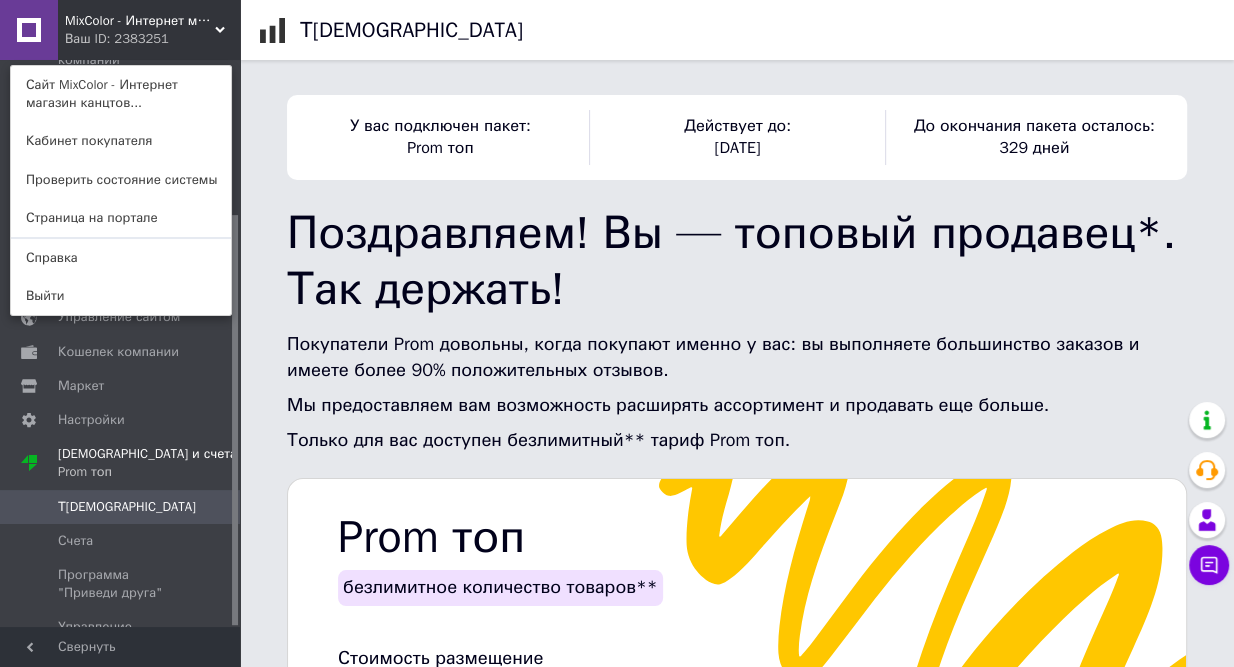 click on "MixColor - Интернет магазин канцтоваров, товаров для школы, офиса и дома" at bounding box center (140, 21) 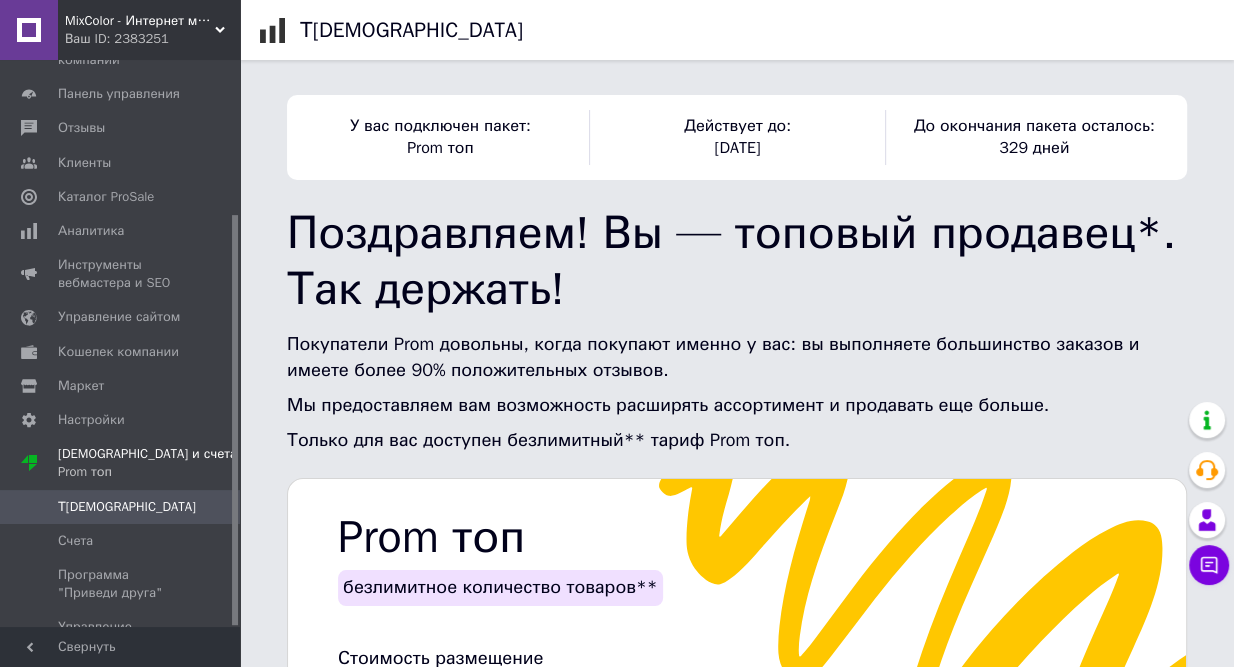 click on "Ваш ID: 2383251" at bounding box center (152, 39) 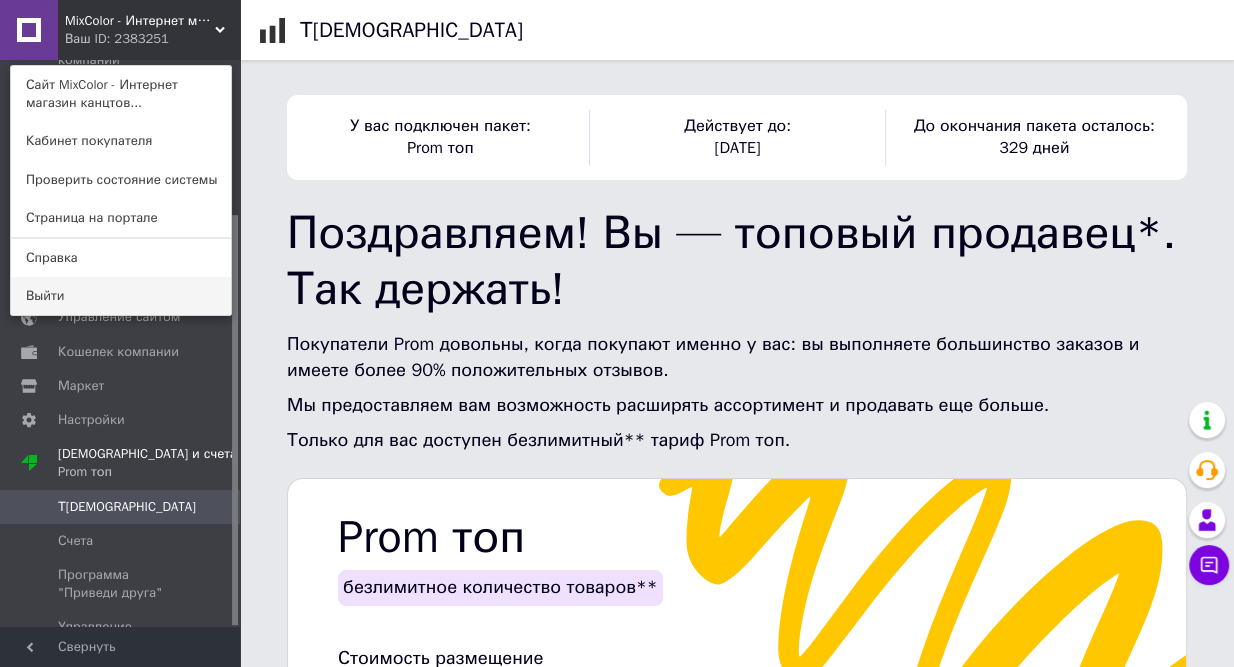 click on "Выйти" at bounding box center [121, 296] 